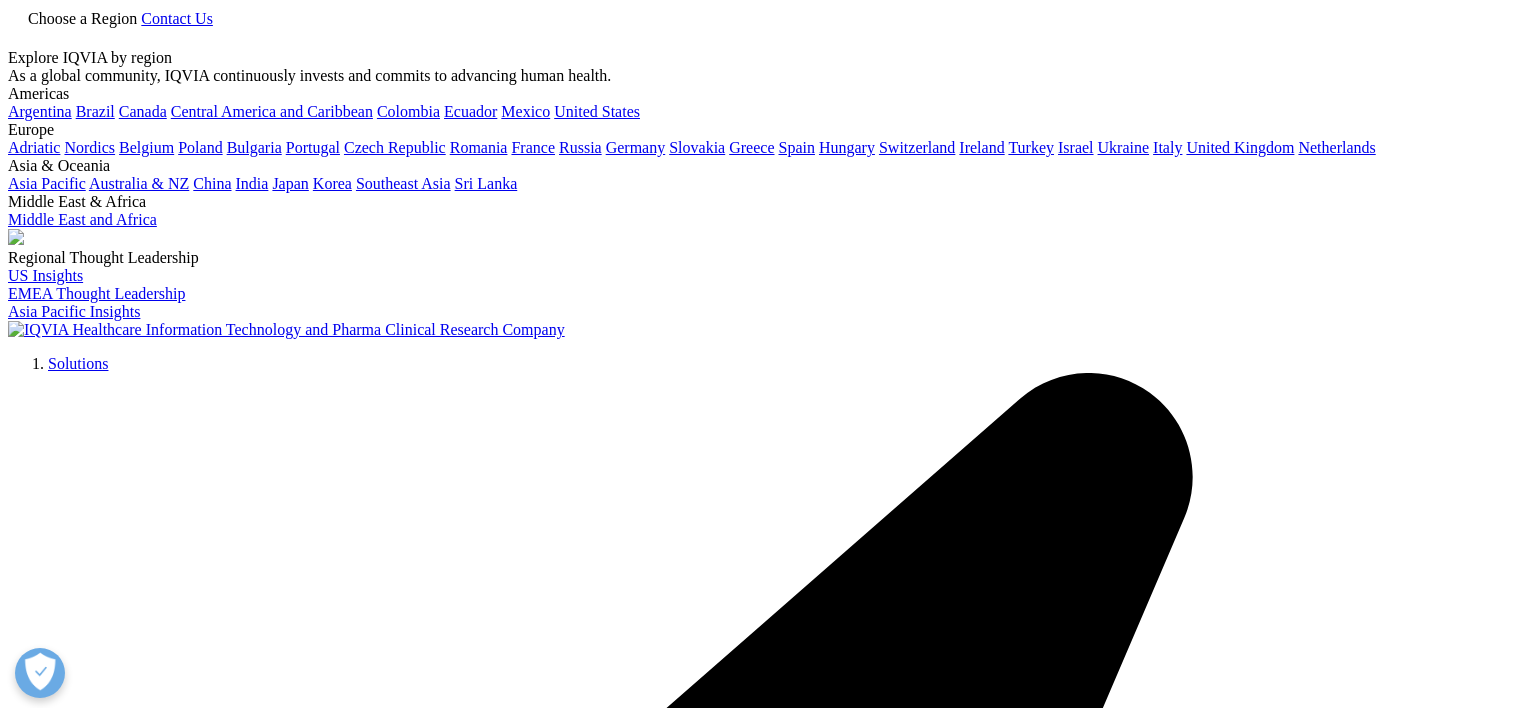 scroll, scrollTop: 0, scrollLeft: 0, axis: both 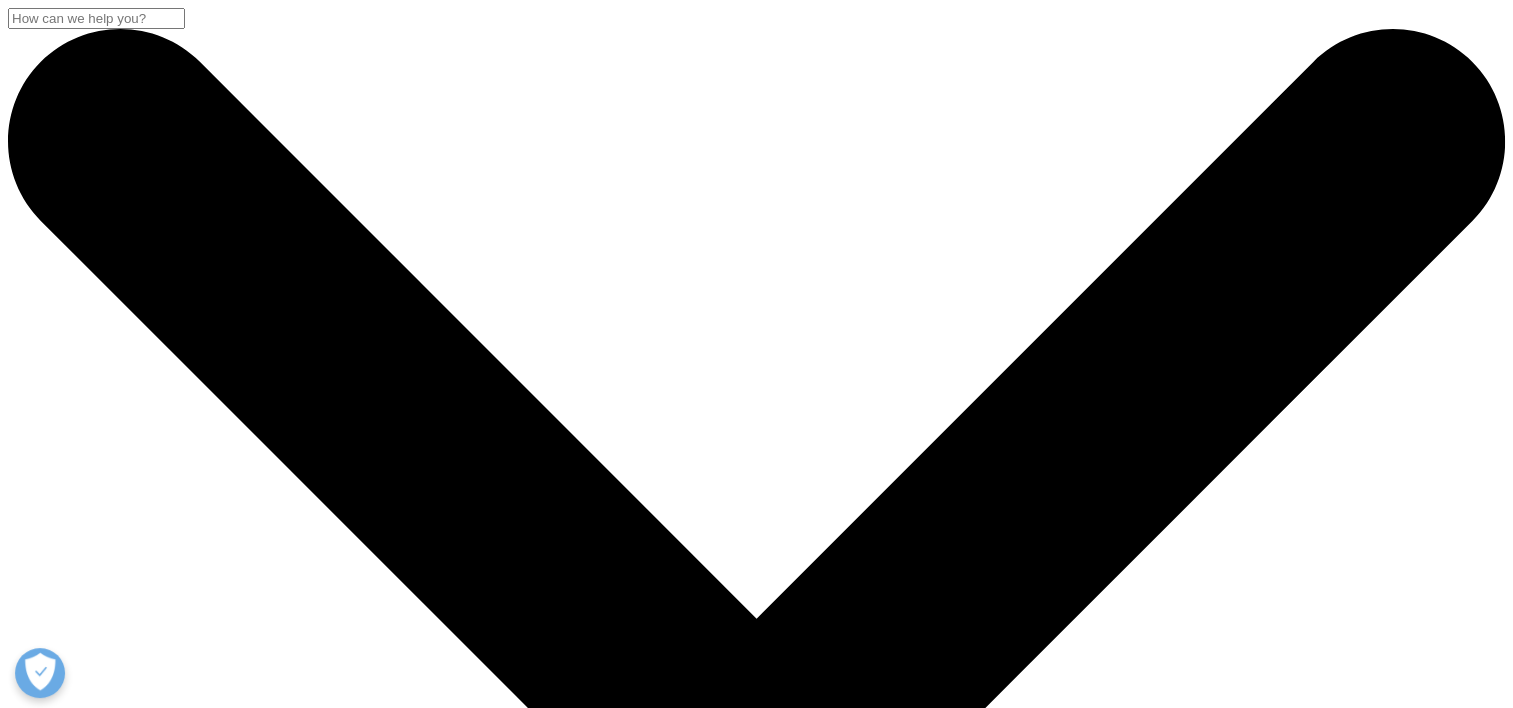 click 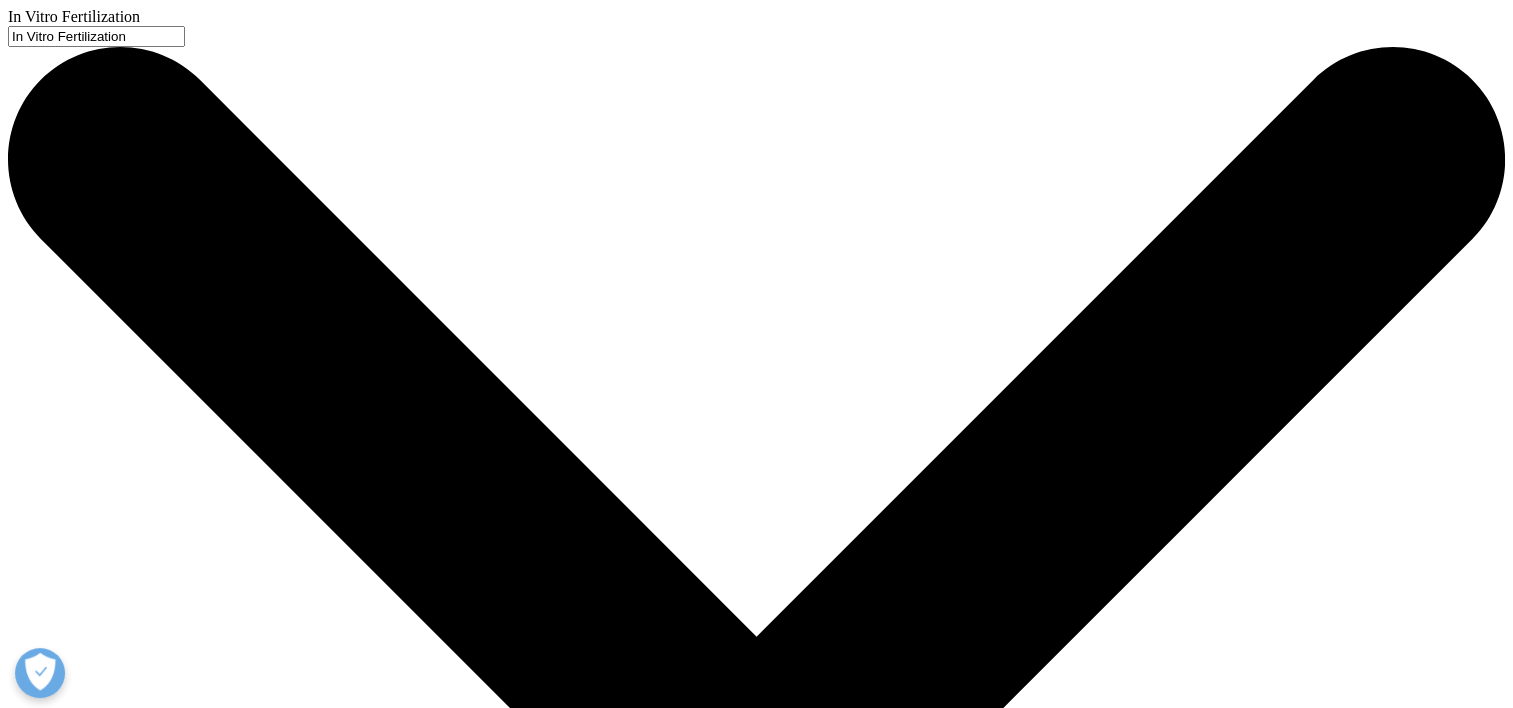 type on "In Vitro Fertilization" 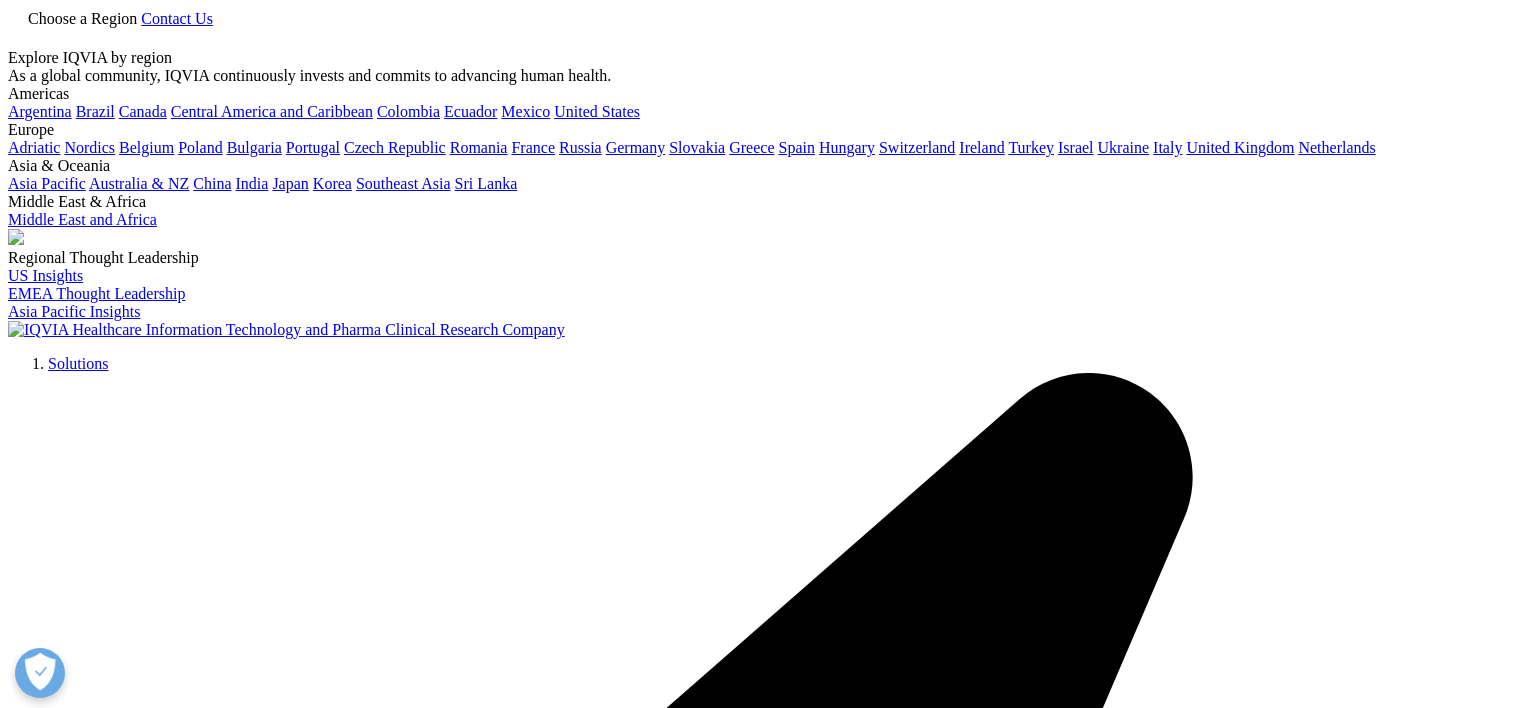 scroll, scrollTop: 0, scrollLeft: 0, axis: both 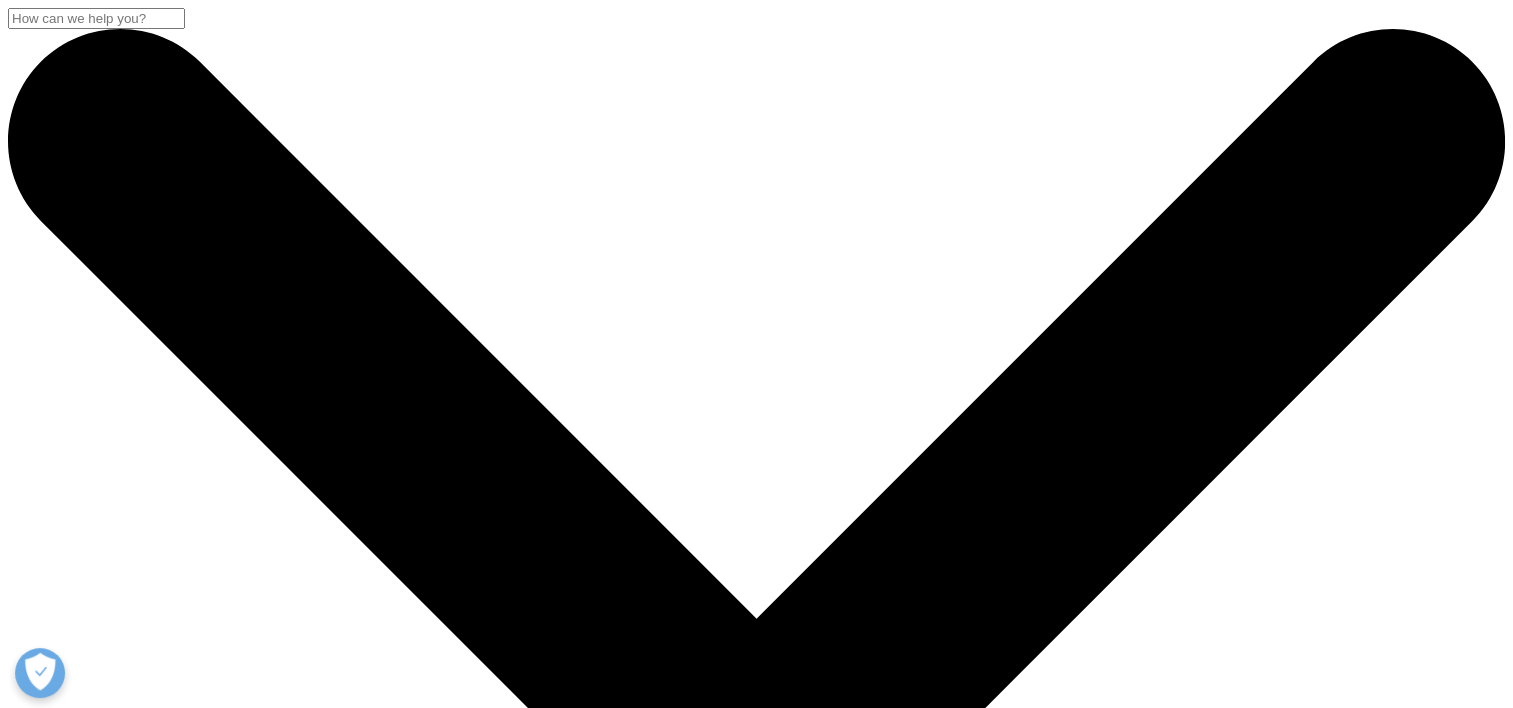 click on "In Vitro Formalization" at bounding box center [96, 24077] 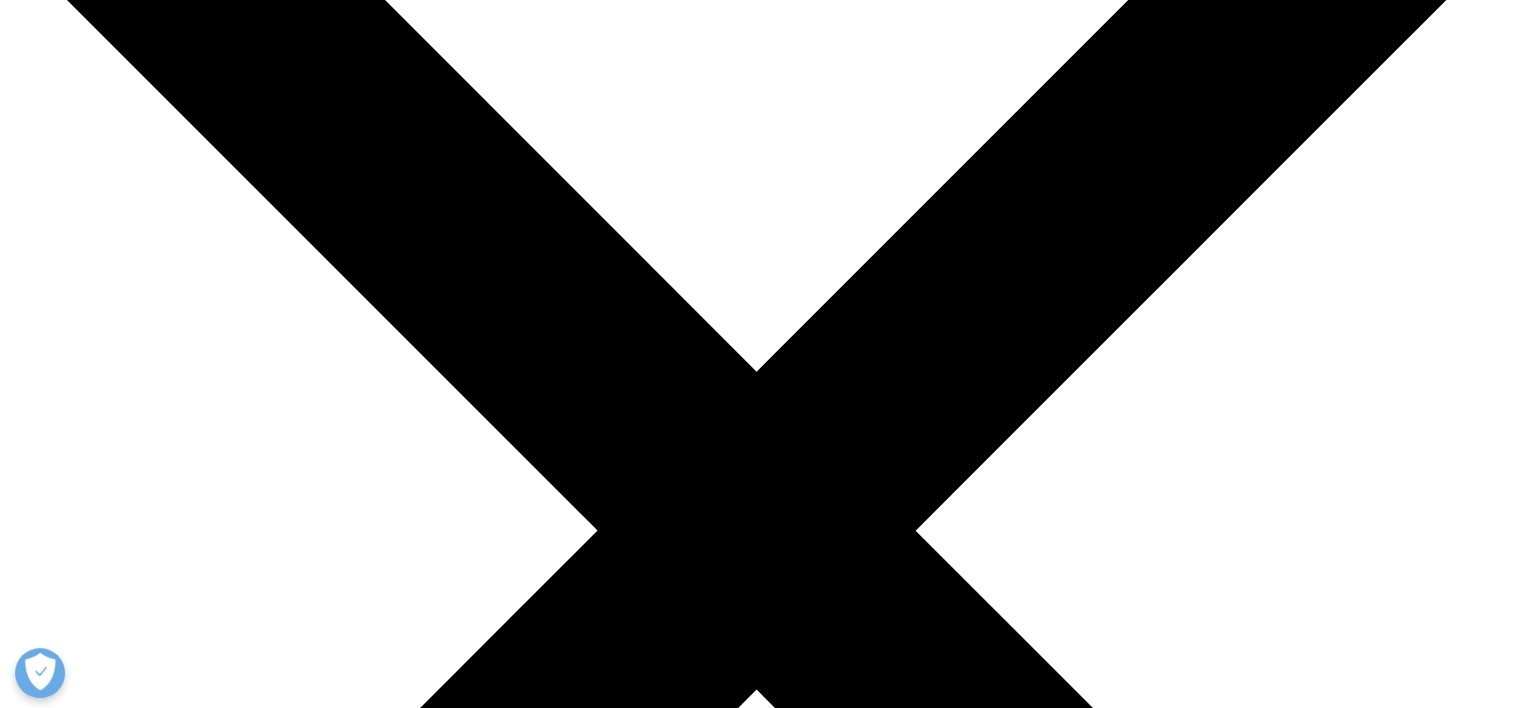 scroll, scrollTop: 223, scrollLeft: 0, axis: vertical 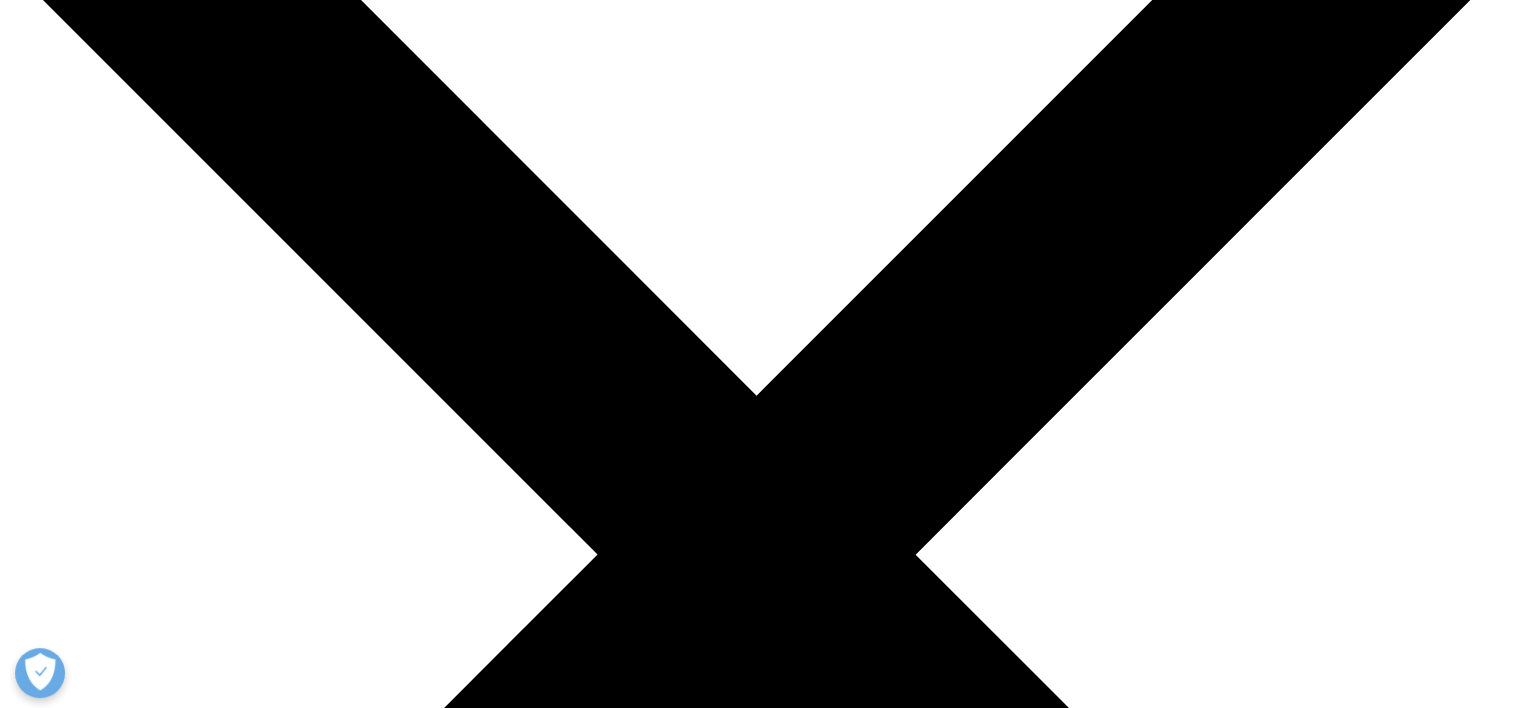 click on "In Vitro Formalization" at bounding box center [96, 23854] 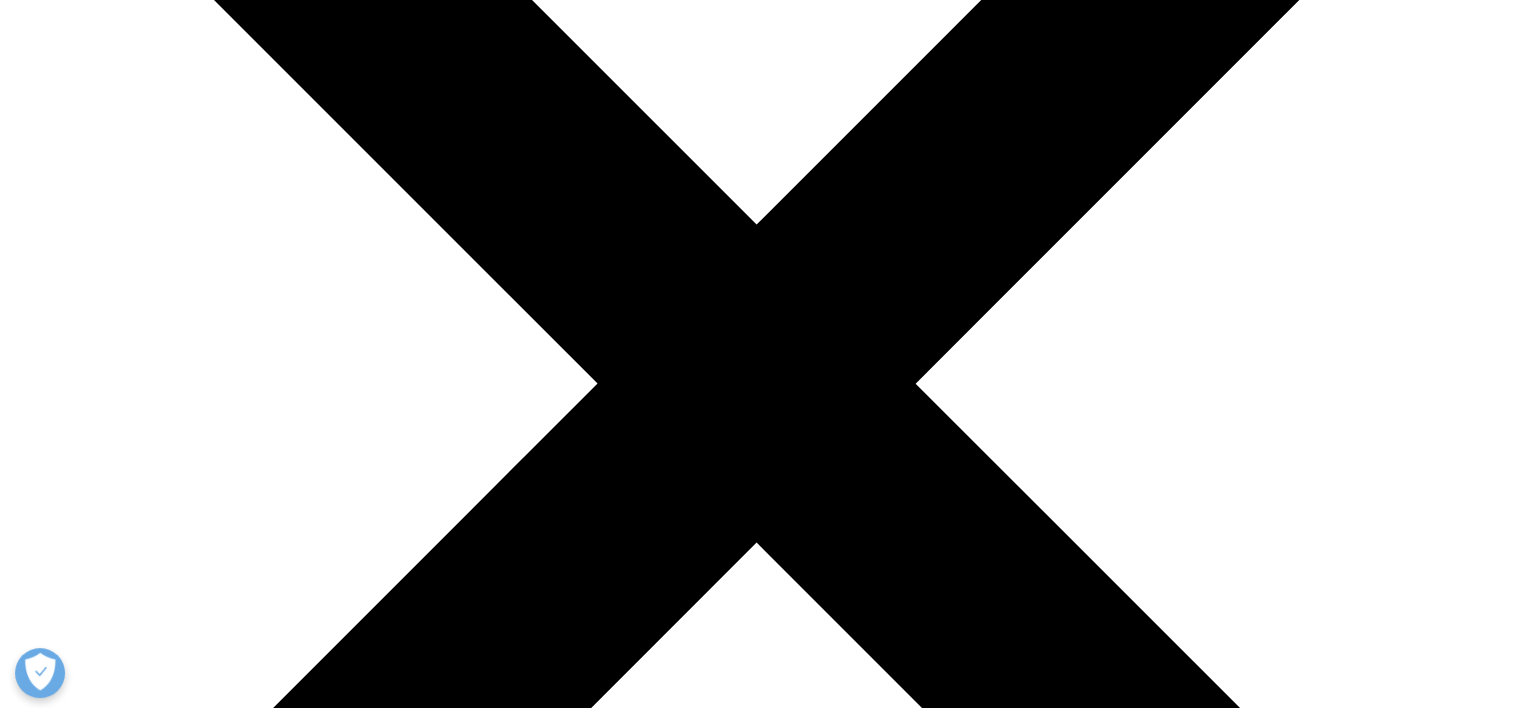 scroll, scrollTop: 365, scrollLeft: 0, axis: vertical 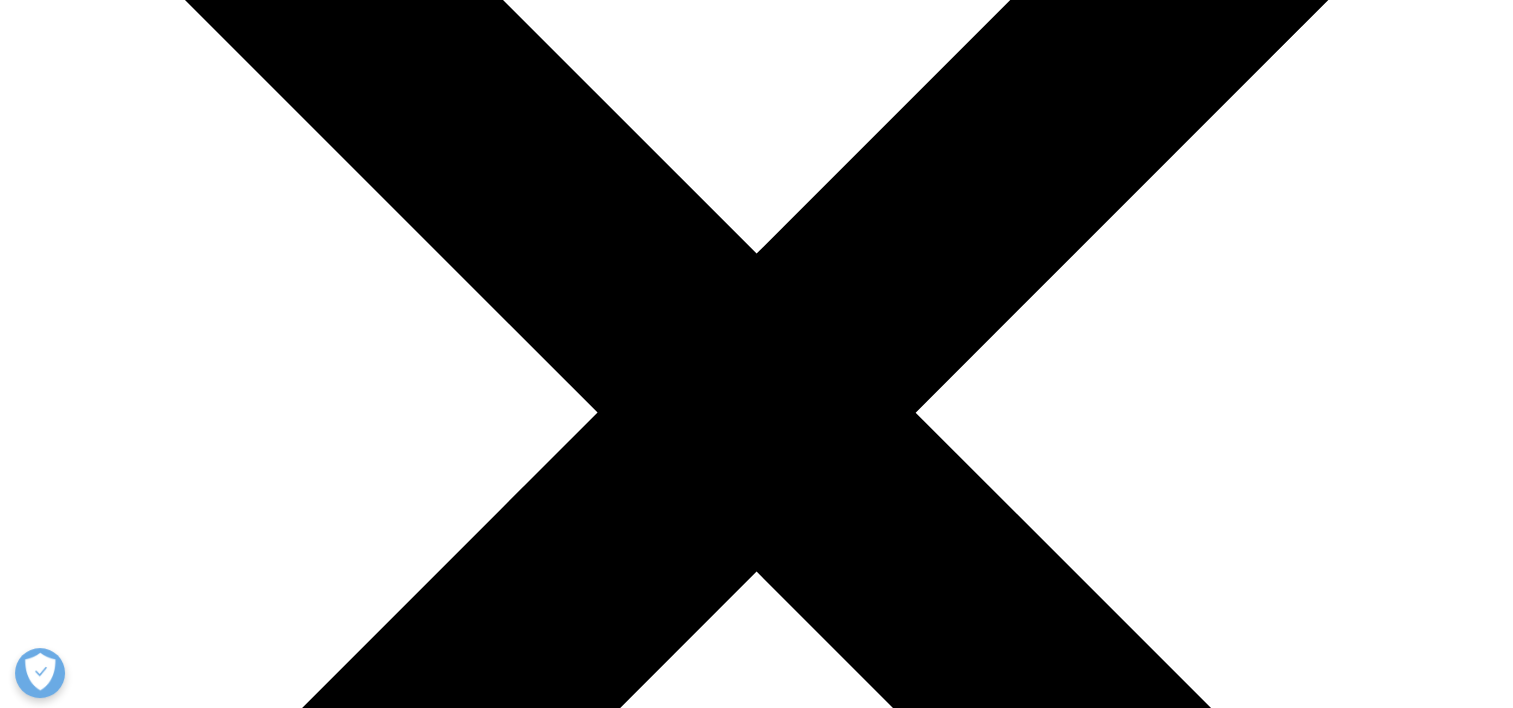click on "Navigating the Future of  In   Vitro   Diagnostics" at bounding box center [151, 34585] 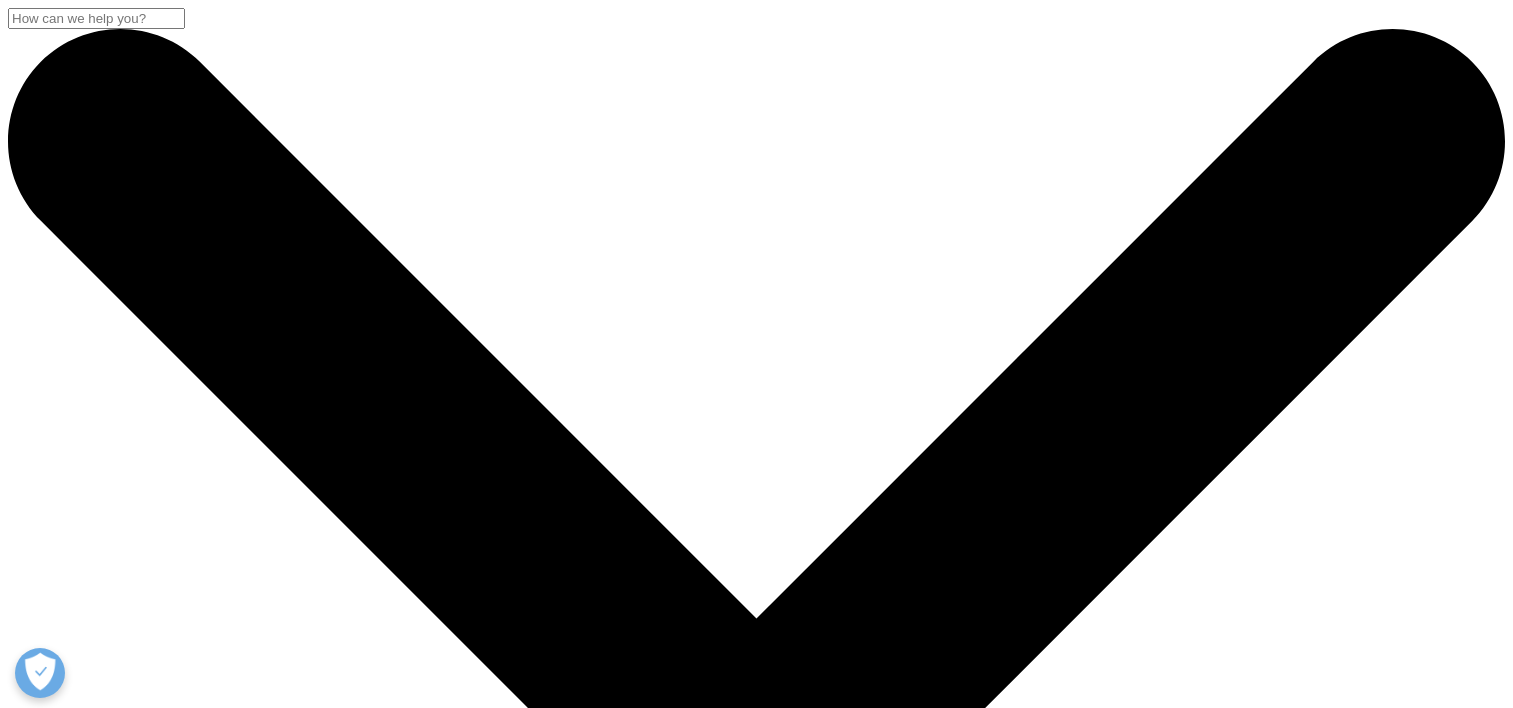 scroll, scrollTop: 0, scrollLeft: 0, axis: both 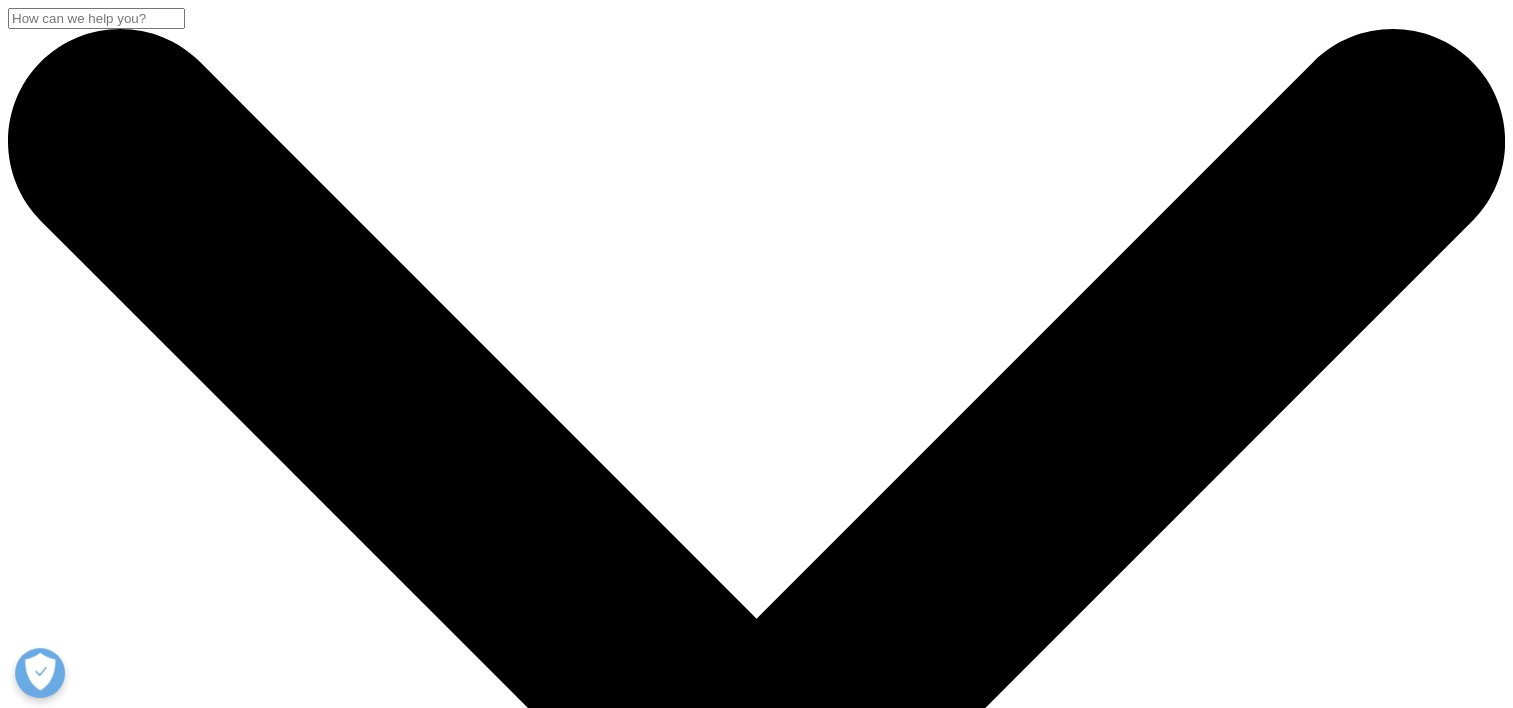 drag, startPoint x: 168, startPoint y: 411, endPoint x: 802, endPoint y: 613, distance: 665.40216 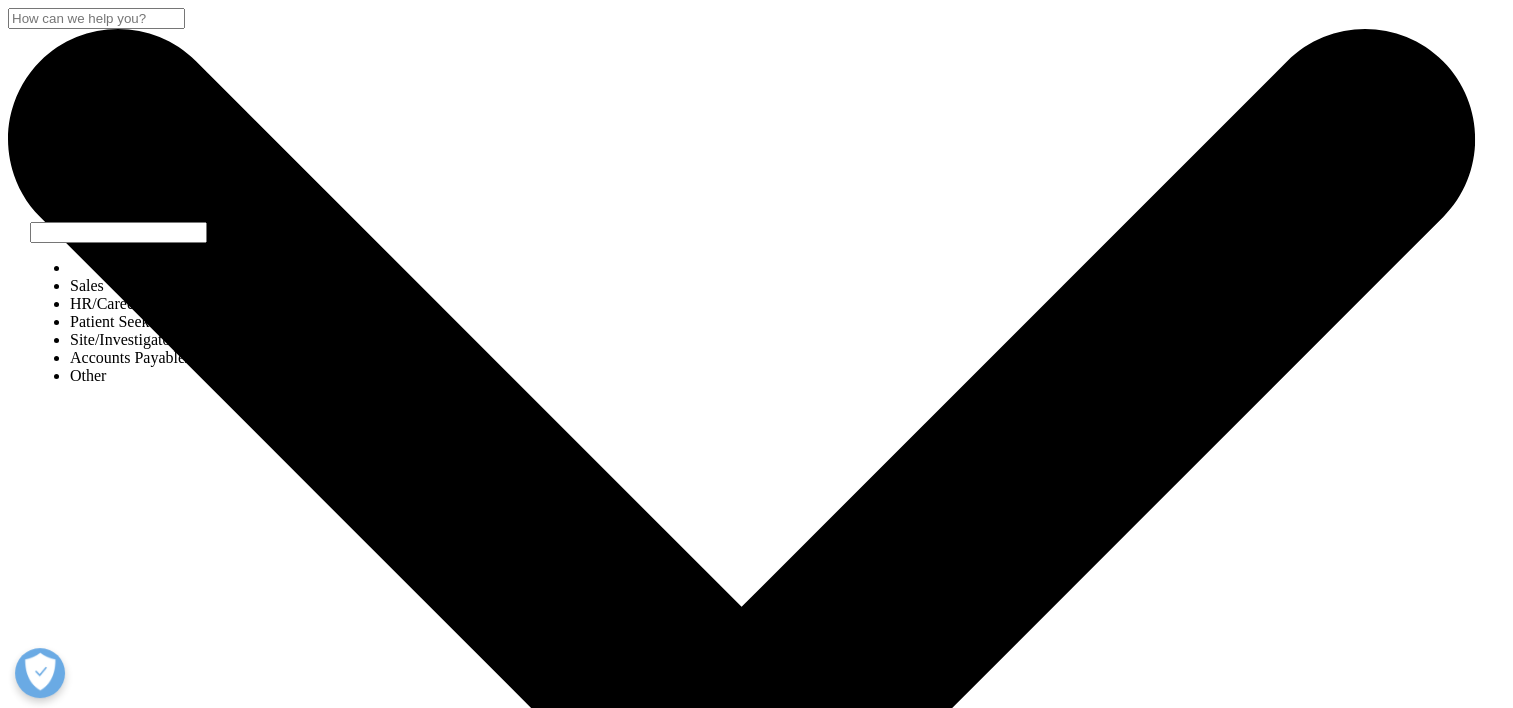 click at bounding box center [315, 34307] 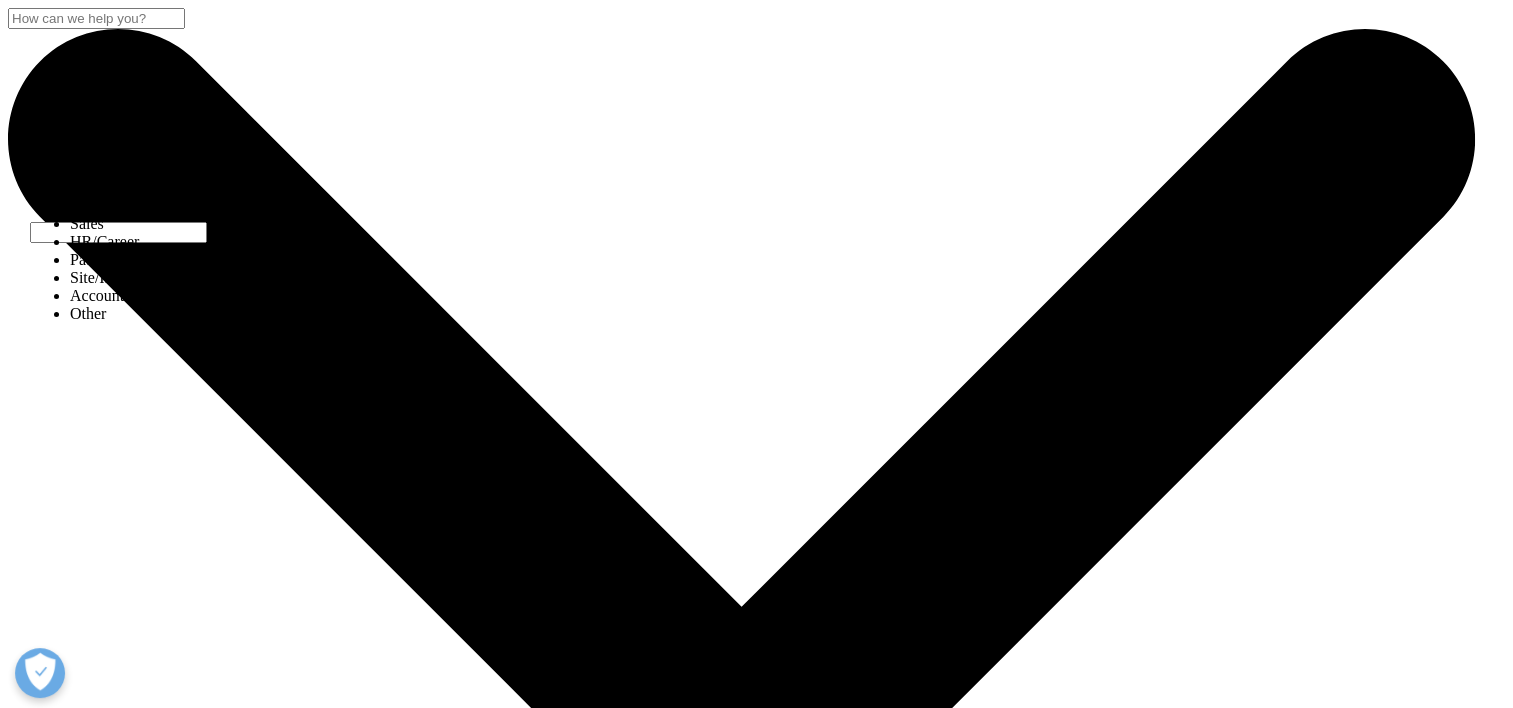 click on "Please fill in all required fields below.  If you're interested in a career with IQVIA,  visit our Careers site . If you need support or additional contact information,  visit our Contact Us page .
I need help with
Sales
HR/Career
Patient Seeking Clinical Trials
Site/Investigator Waiting List
Accounts Payable/Receivable
Other
First Name
Last Name
Job Title
Company
Interest
Analytics Solutions
Global Services (consulting/outsourcing)
Contract Sales and Medical Solutions
Data and Insights
Real World Solutions
Research and Development Solutions
Technology Solutions
Commercialization
Safety, Regulatory, Quality, Commercial Compliance and Med Info
Email Address
Phone - Optional
Country/Region" at bounding box center (756, 38883) 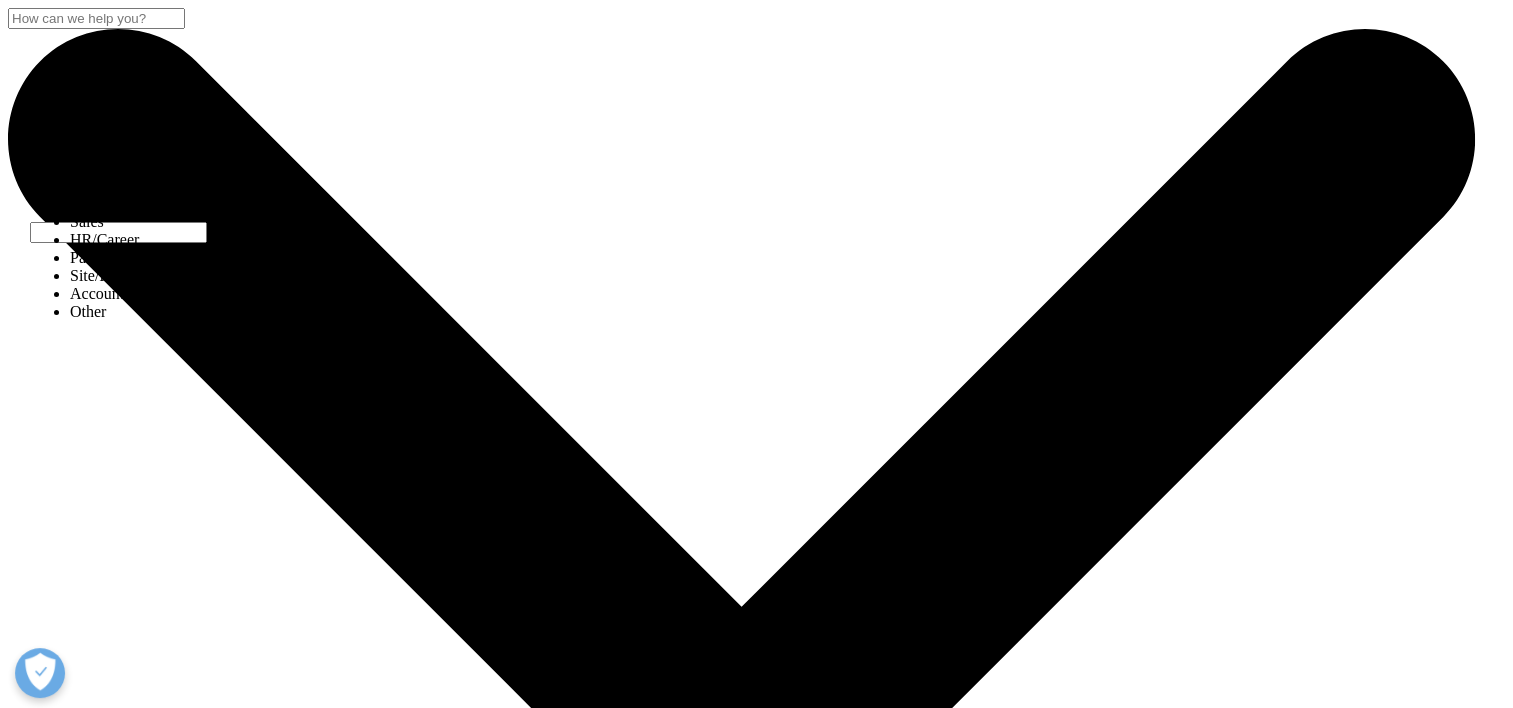 select on "Other" 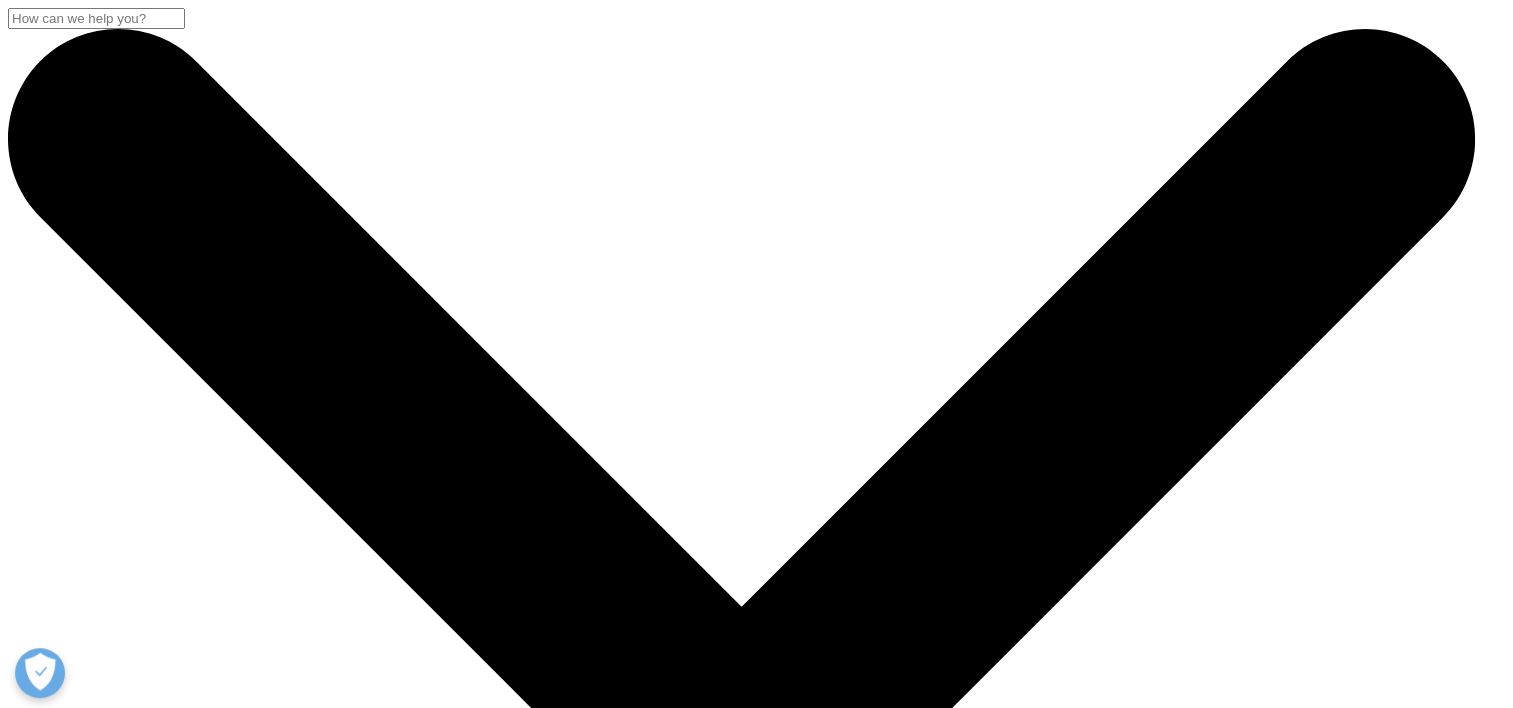click on "First Name" at bounding box center (172, 38744) 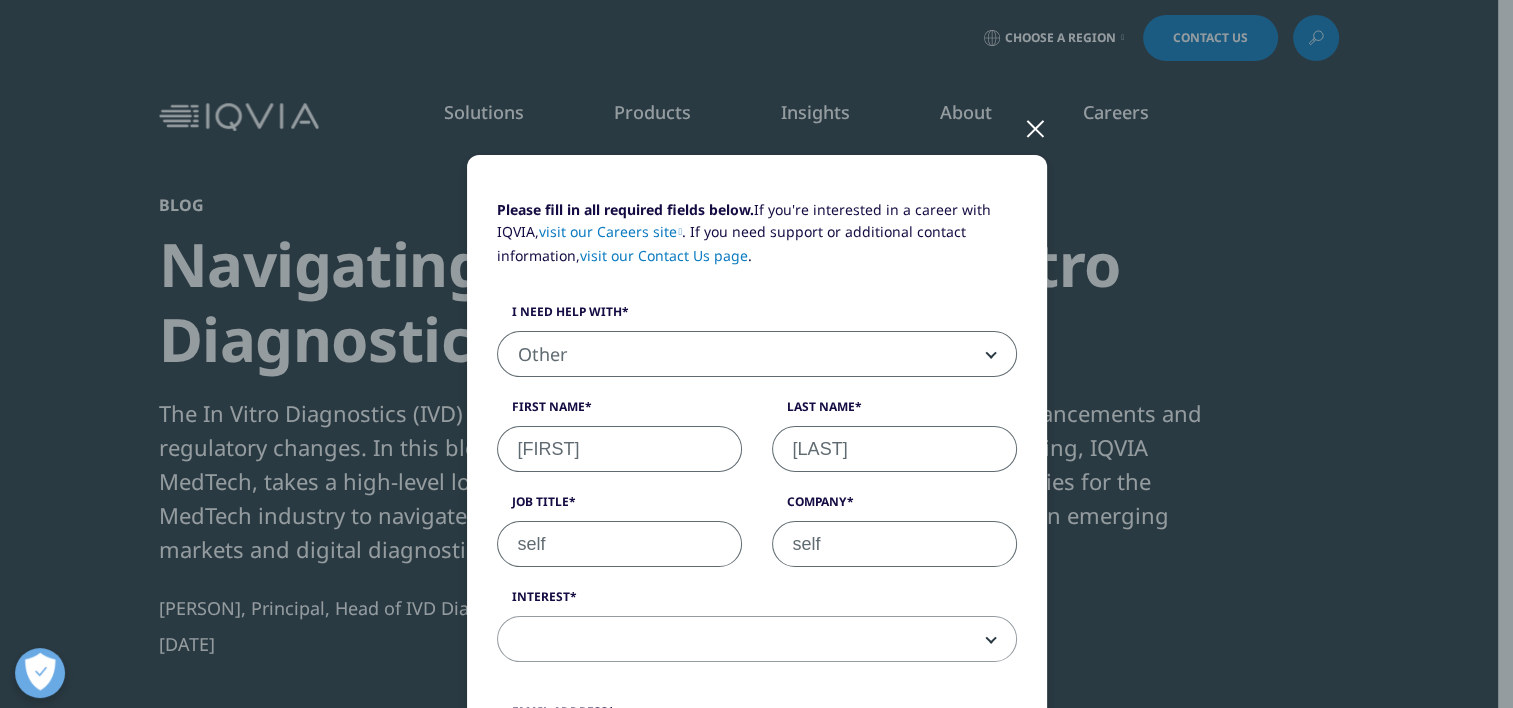 click on "self" at bounding box center (619, 544) 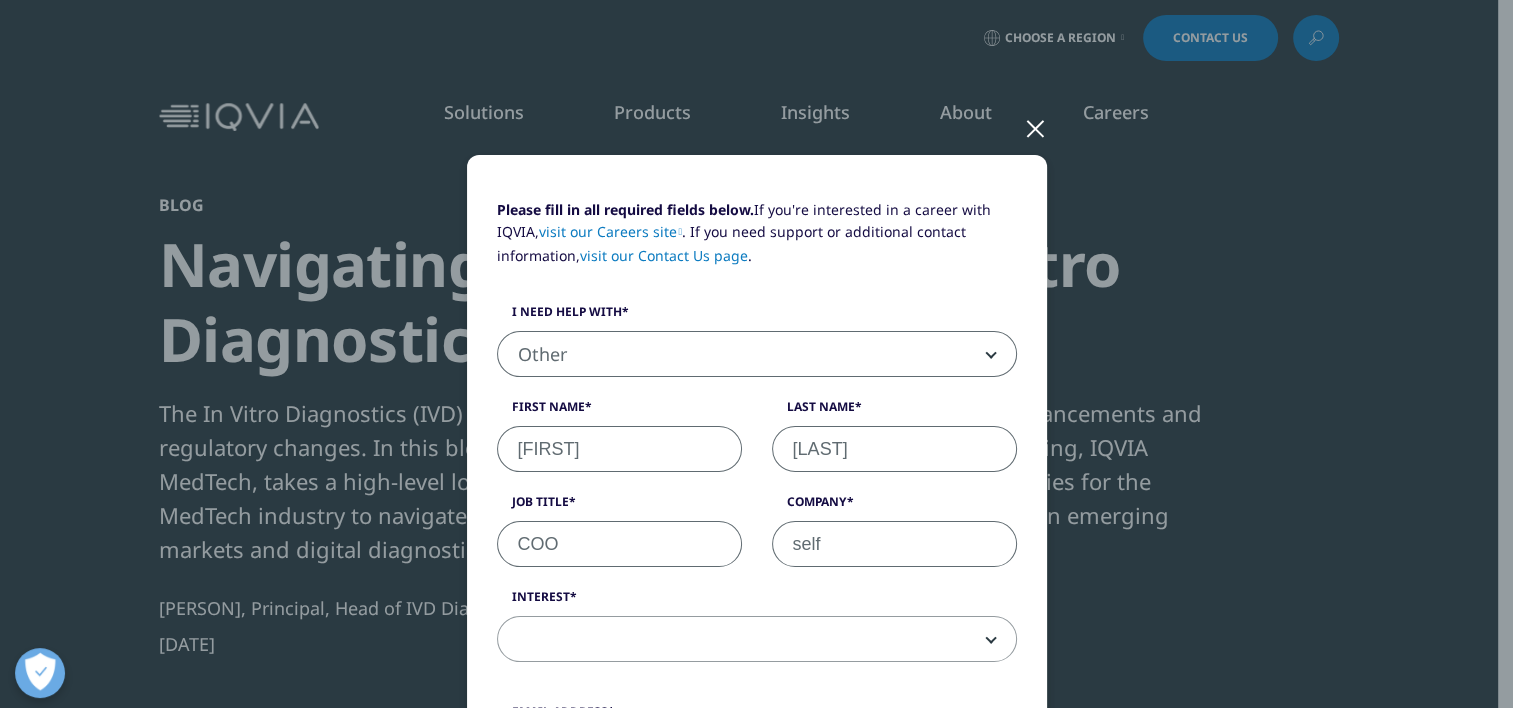 type on "COO" 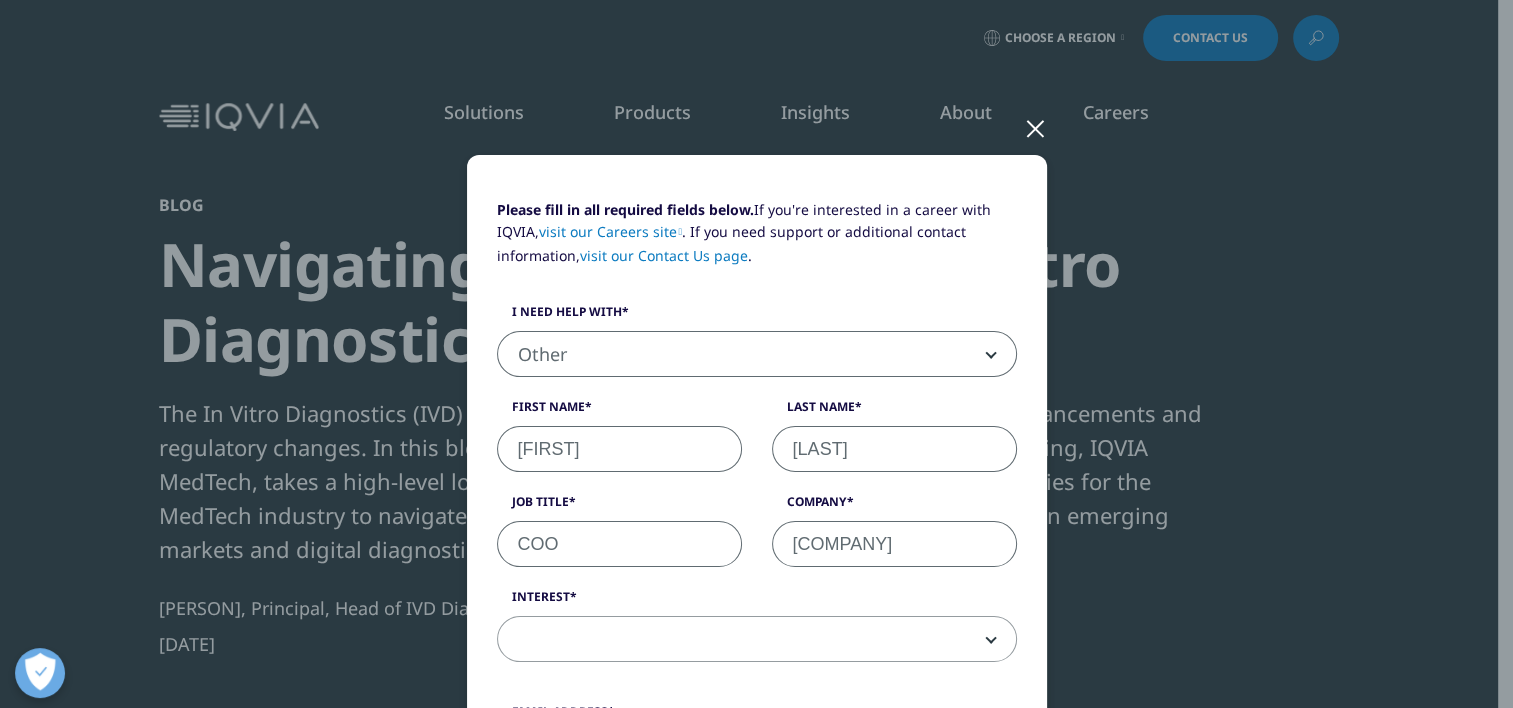 type on "[COMPANY]" 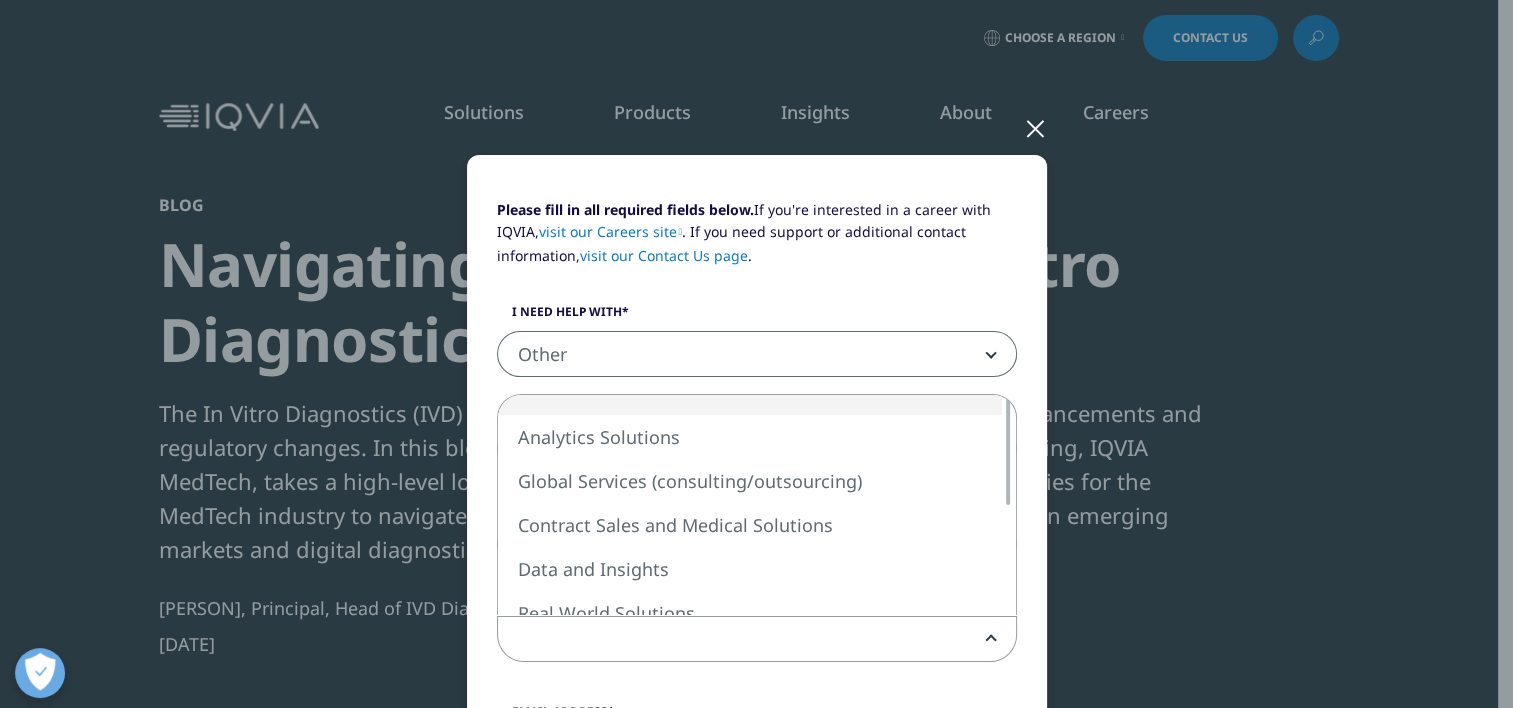 click at bounding box center [757, 640] 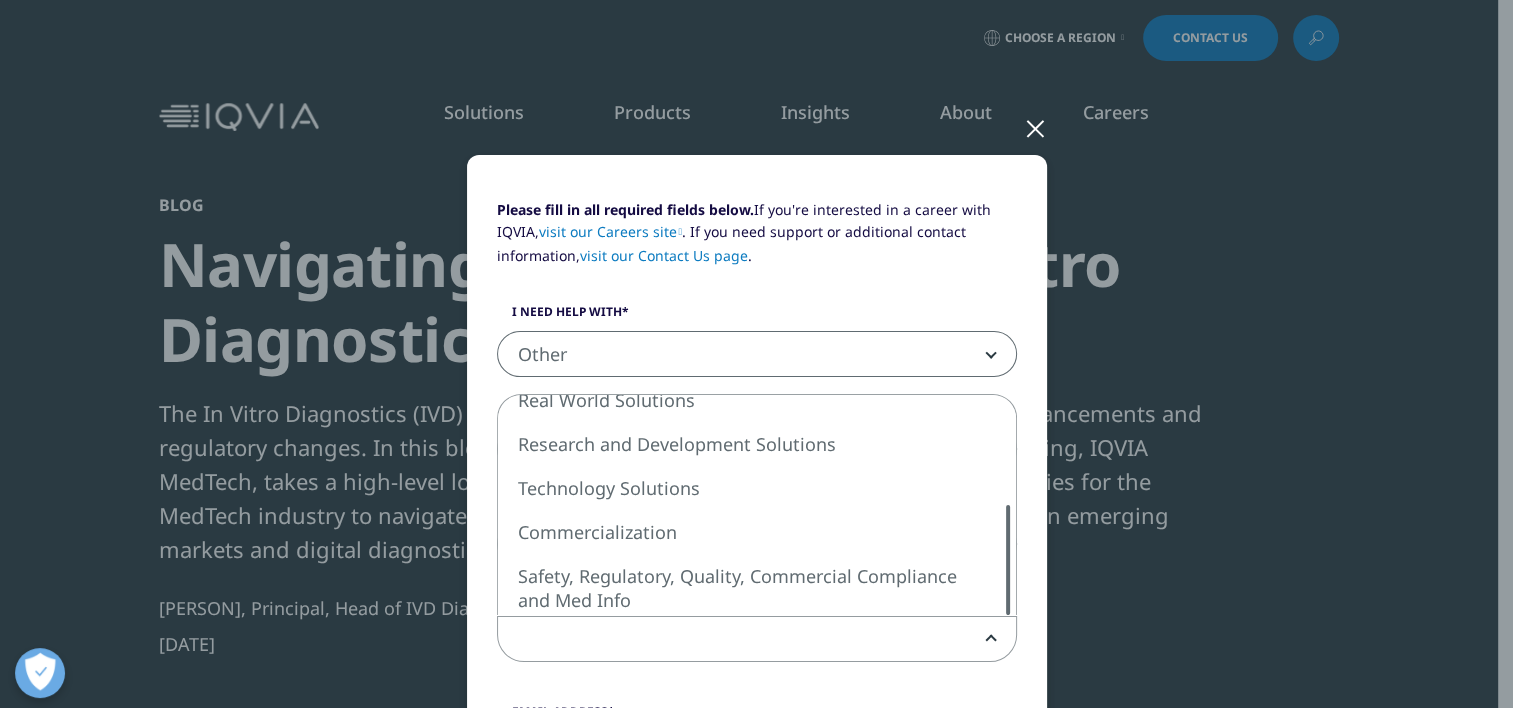 click at bounding box center [1008, 560] 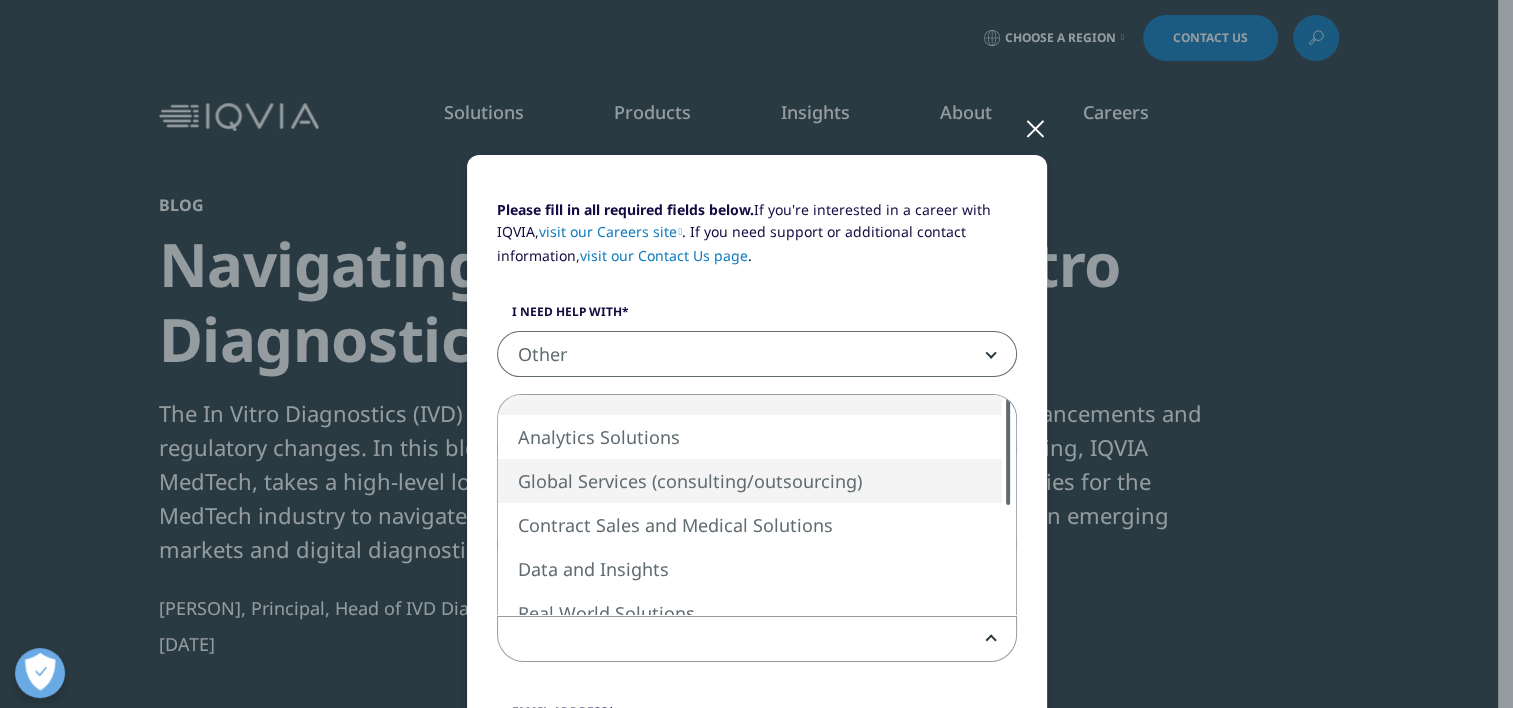 click at bounding box center (1008, 450) 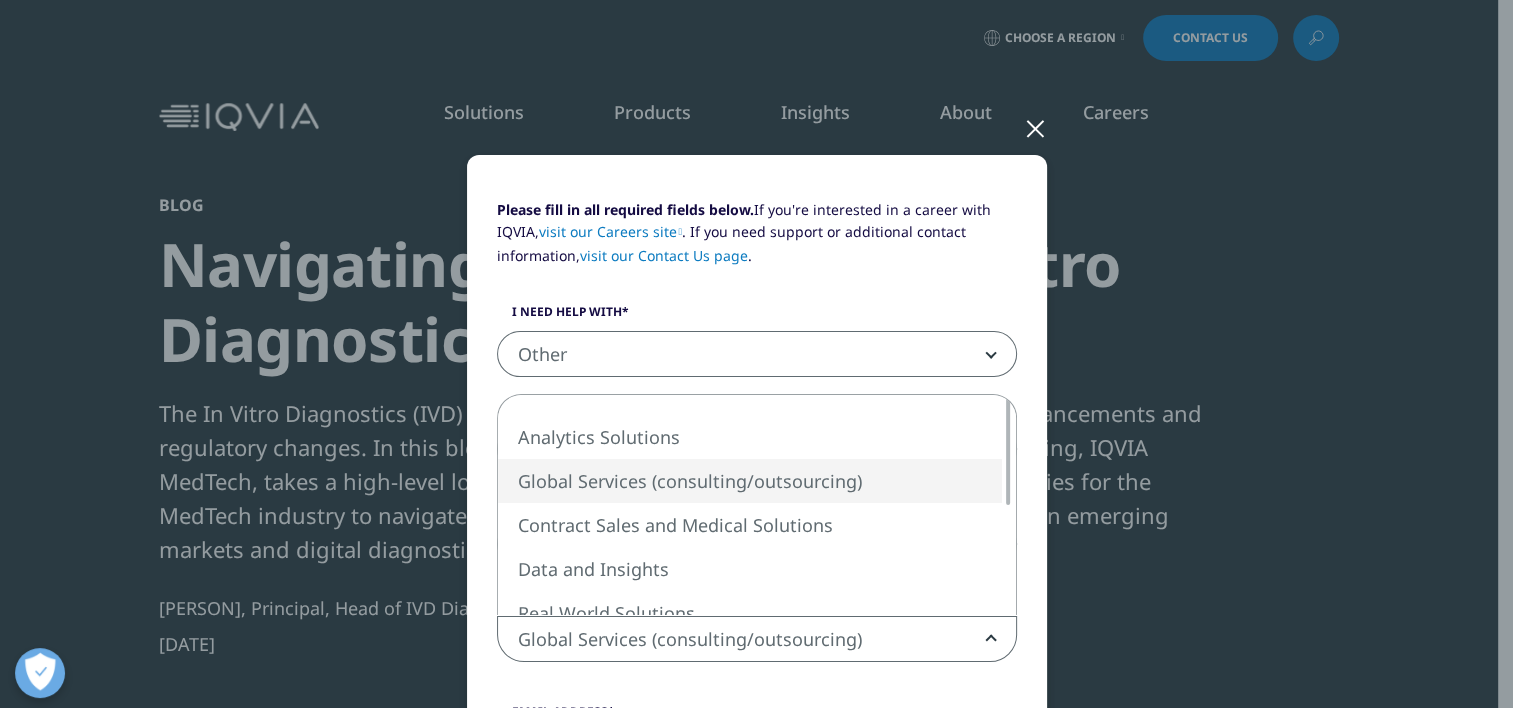 click on "Global Services (consulting/outsourcing)" at bounding box center (757, 640) 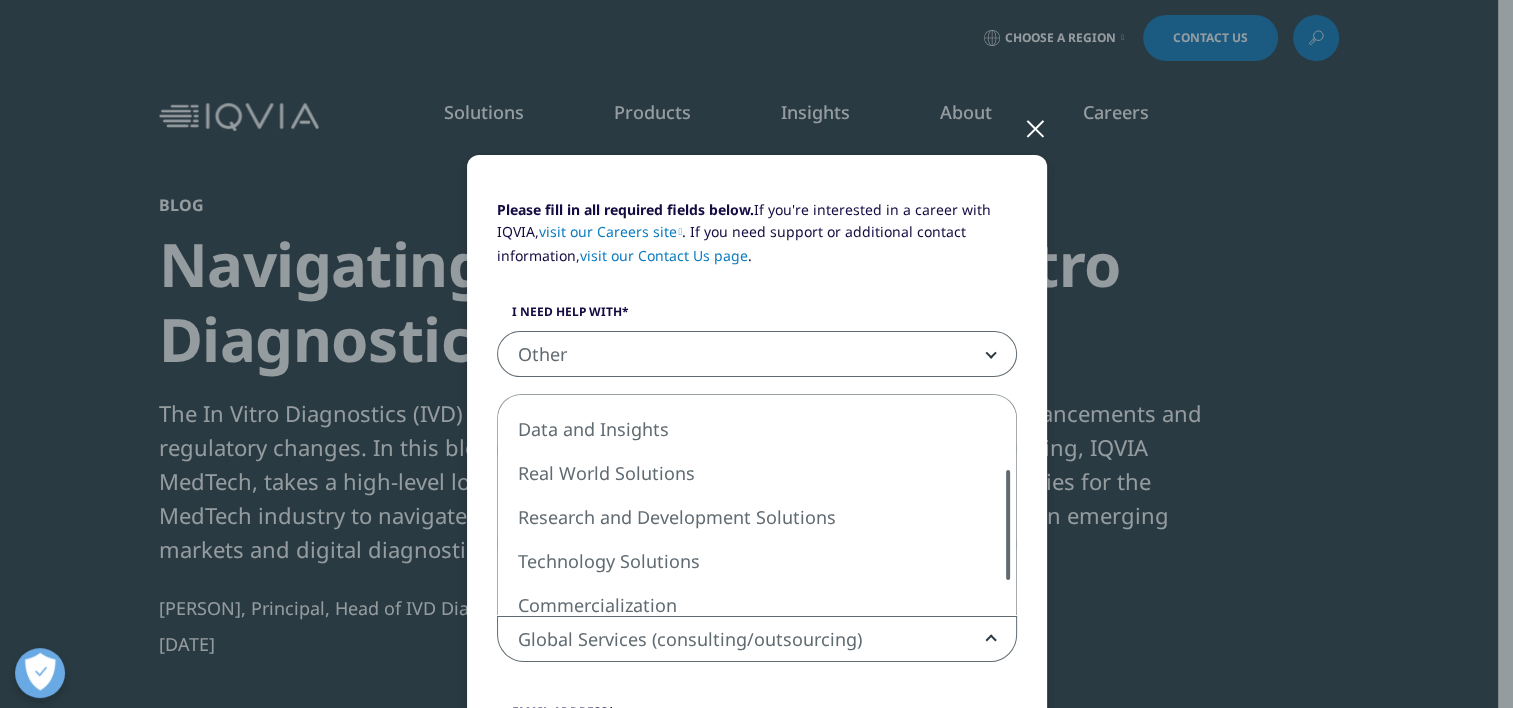 click at bounding box center [1008, 525] 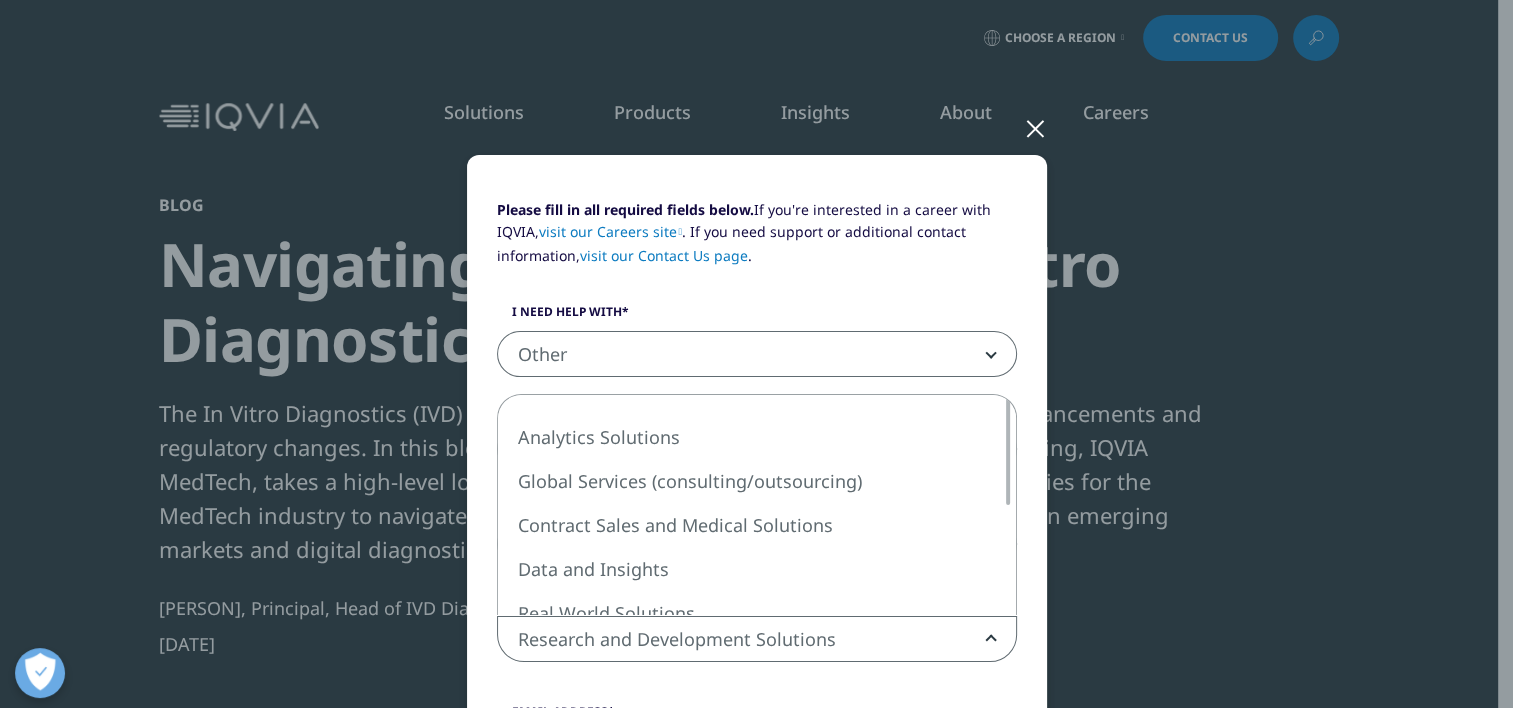 click on "Research and Development Solutions" at bounding box center [757, 640] 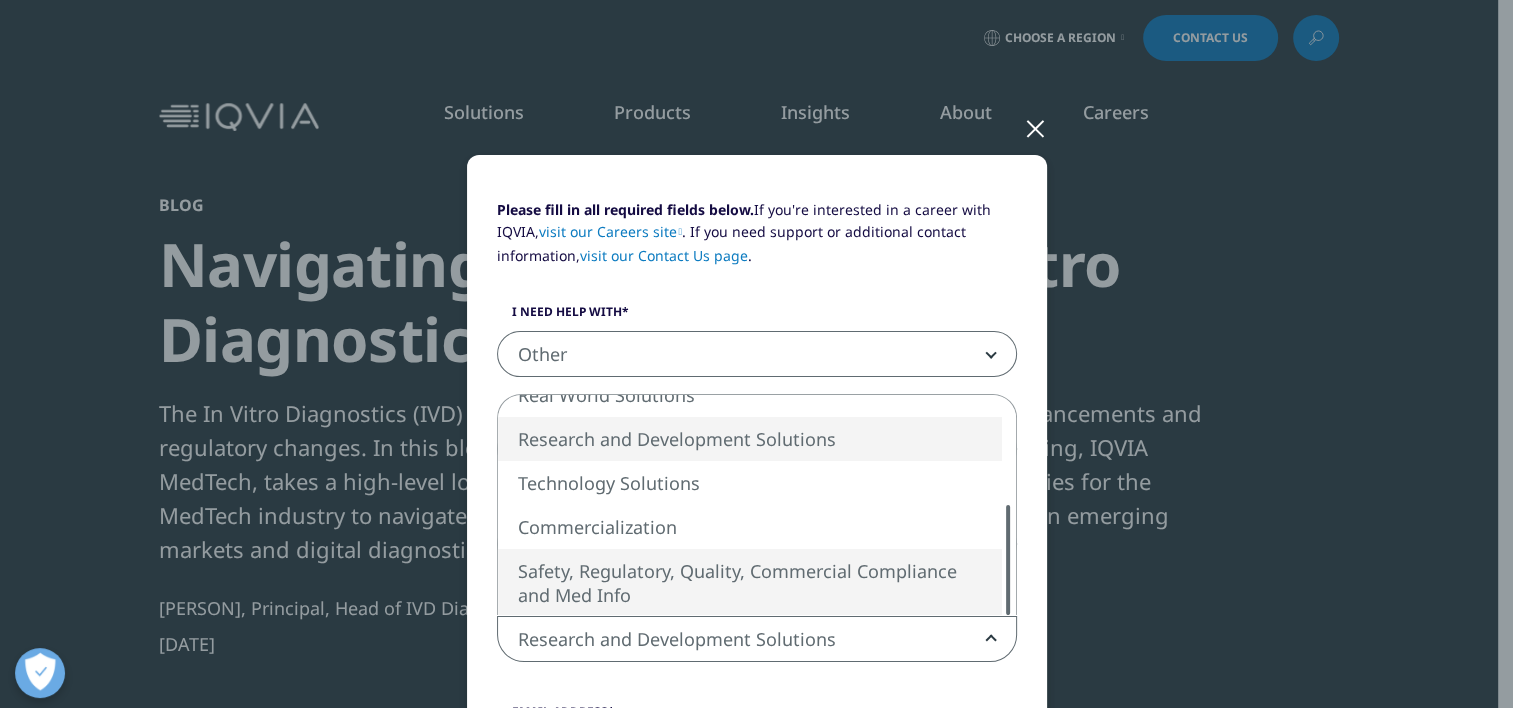 click on "Please fill in all required fields below.  If you're interested in a career with IQVIA,  visit our Careers site . If you need support or additional contact information,  visit our Contact Us page .
I need help with
Sales
HR/Career
Patient Seeking Clinical Trials
Site/Investigator Waiting List
Accounts Payable/Receivable
Other
Other
First Name
[FIRST]
Last Name
[LAST]
Job Title
[JOB_TITLE]
Company
[COMPANY]
Interest
Analytics Solutions
Global Services (consulting/outsourcing)
Contract Sales and Medical Solutions
Data and Insights
Real World Solutions
Research and Development Solutions
Technology Solutions
Commercialization
Safety, Regulatory, Quality, Commercial Compliance and Med Info
Research and Development Solutions" at bounding box center [757, 837] 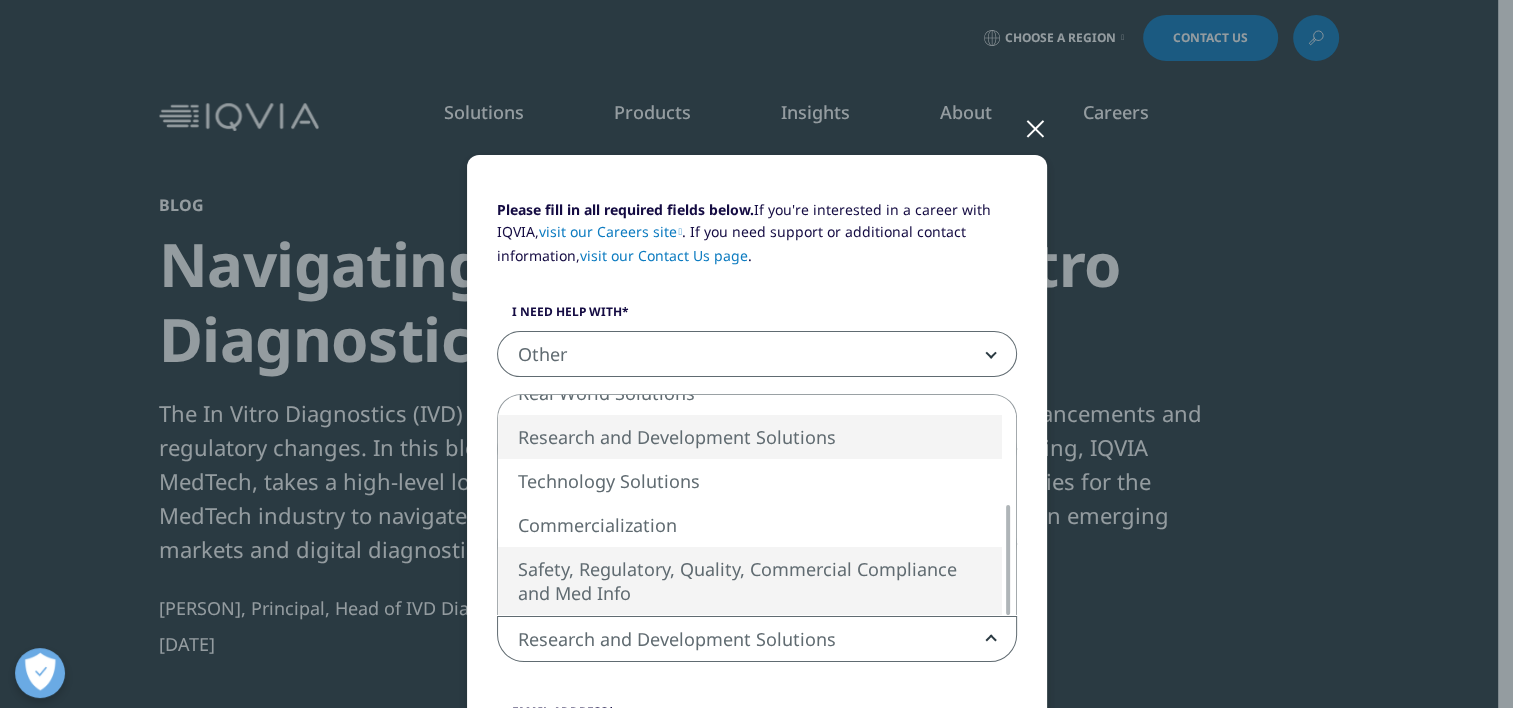 select on "Safety Regulatory Quality Commercial Compliance" 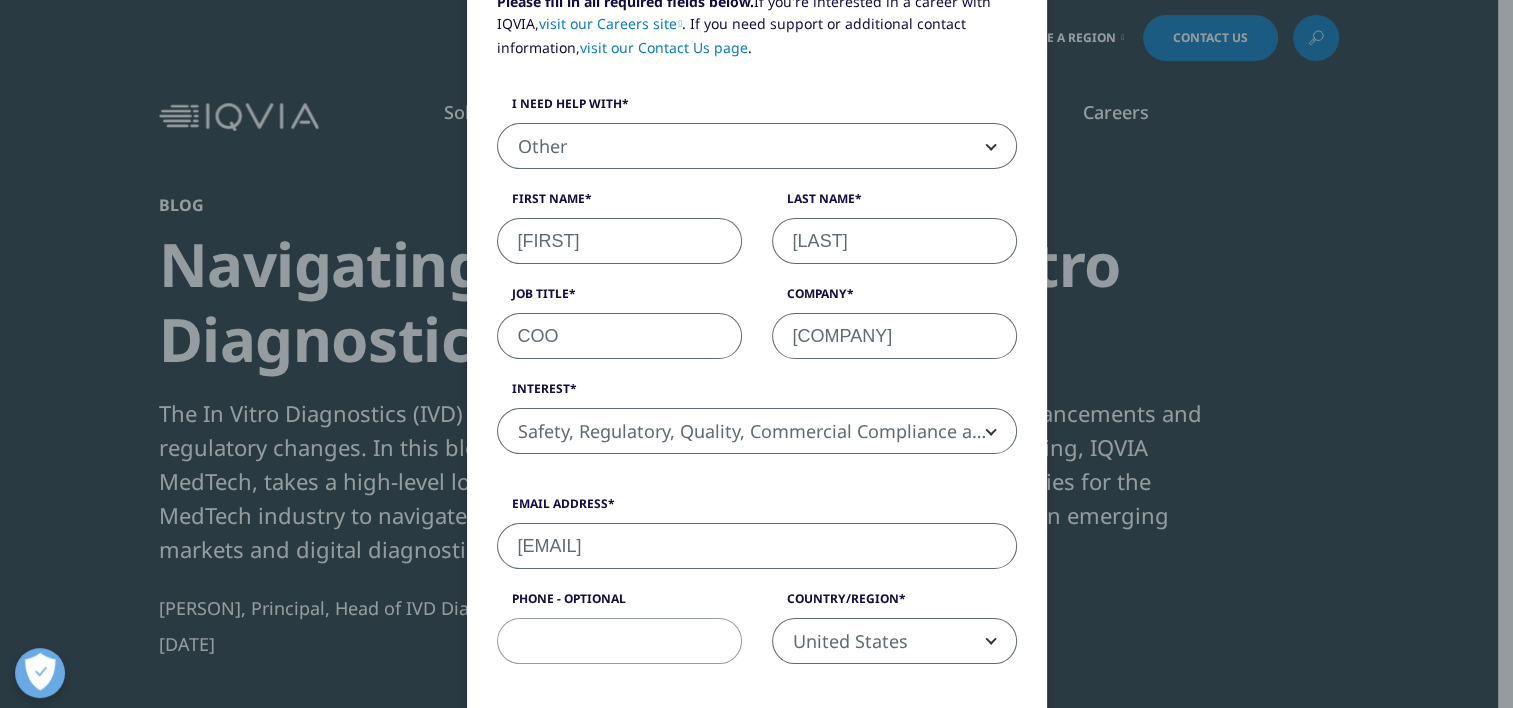 scroll, scrollTop: 242, scrollLeft: 0, axis: vertical 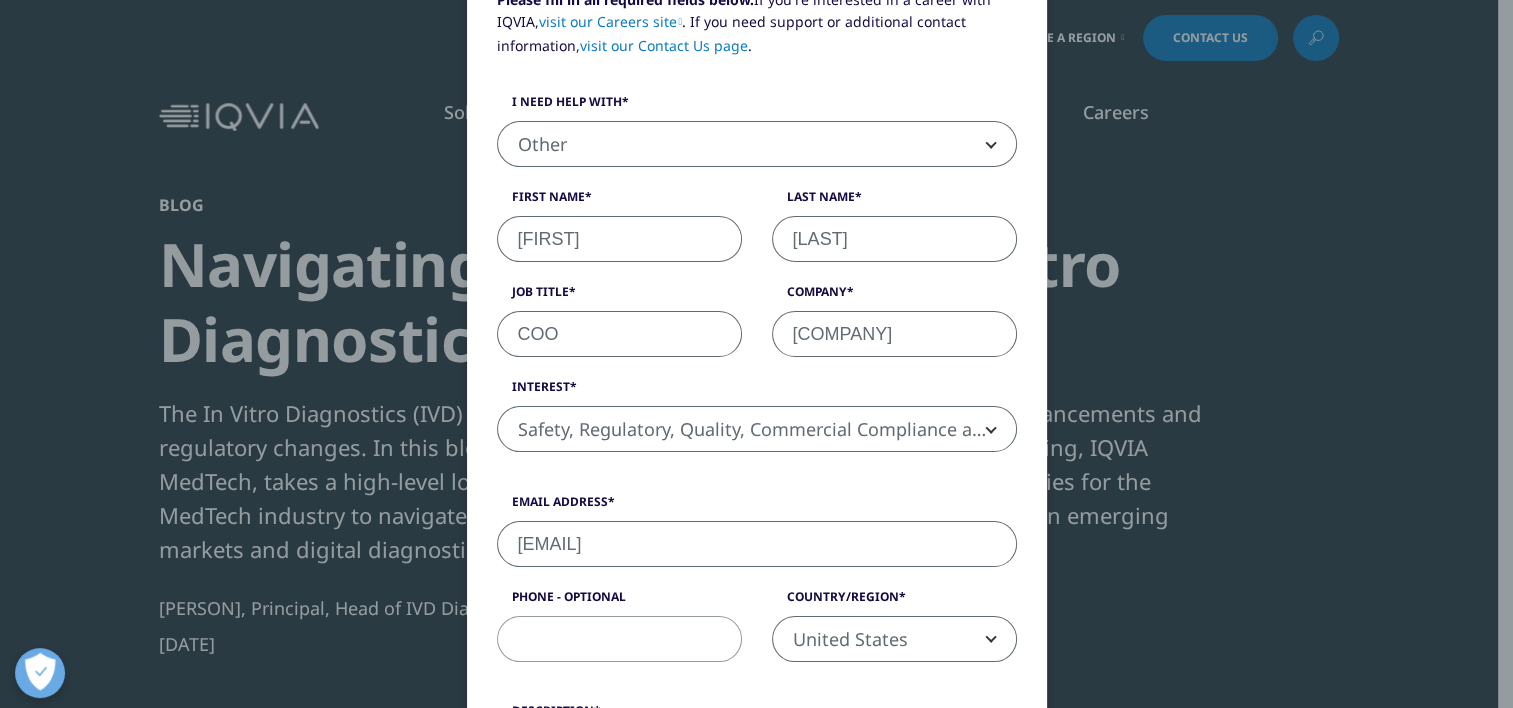 click on "[EMAIL]" at bounding box center [757, 544] 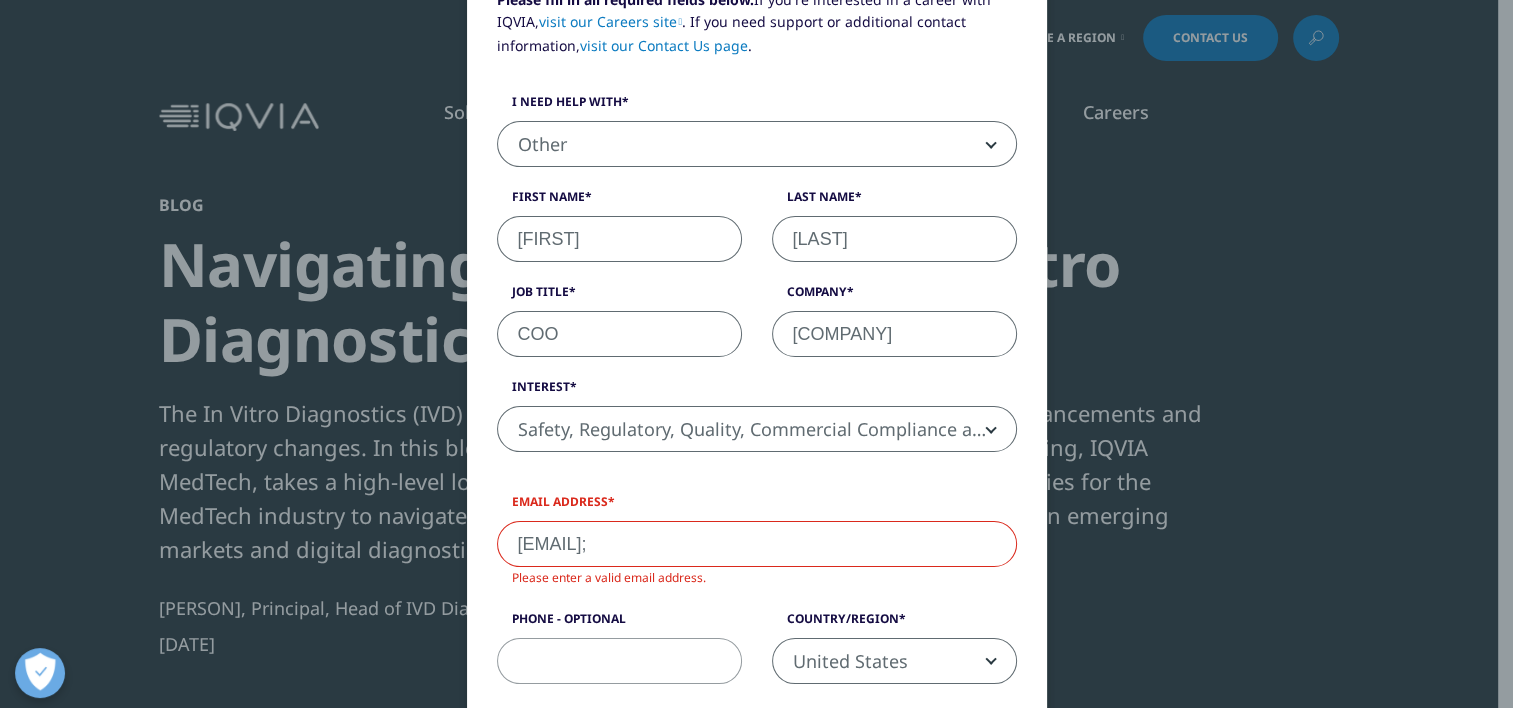 paste on "[EMAIL]" 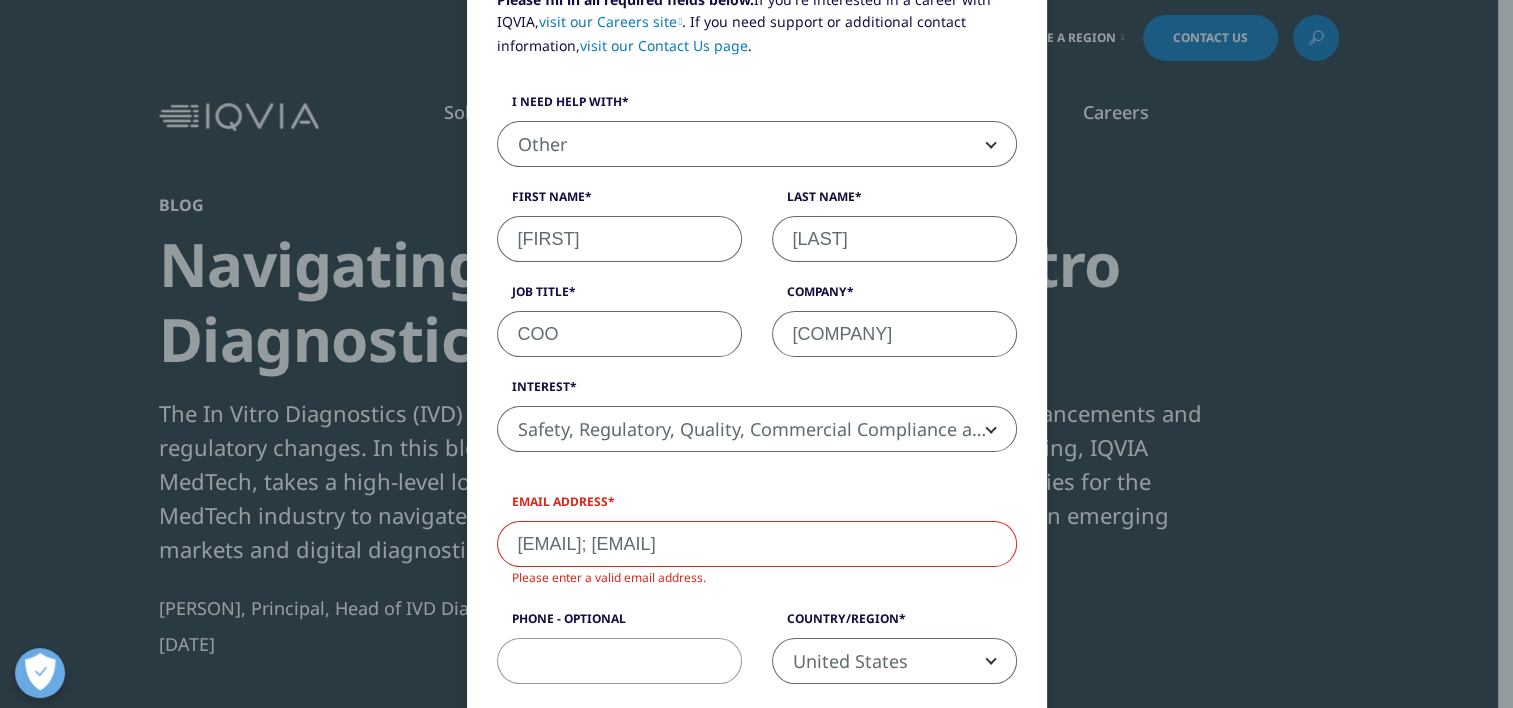 drag, startPoint x: 709, startPoint y: 540, endPoint x: 447, endPoint y: 553, distance: 262.32233 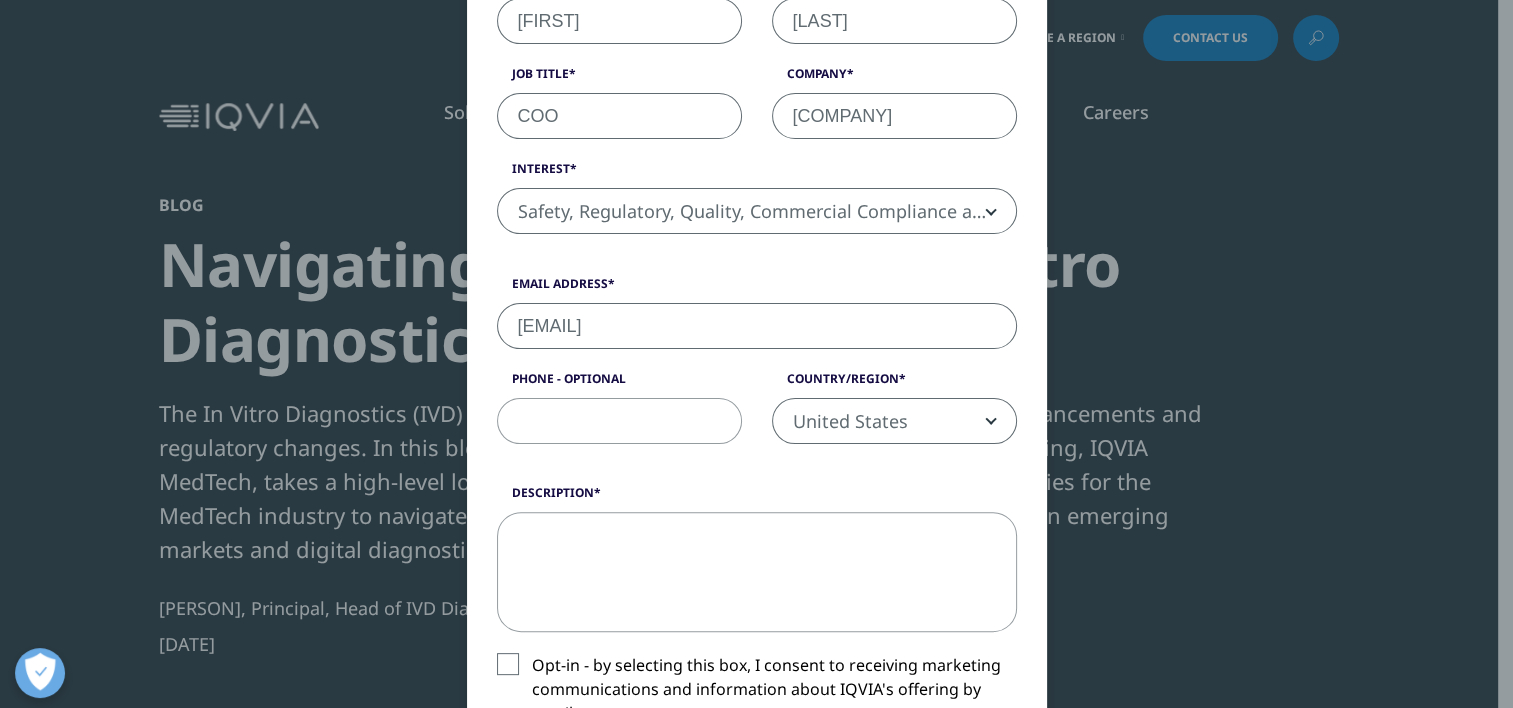 scroll, scrollTop: 452, scrollLeft: 0, axis: vertical 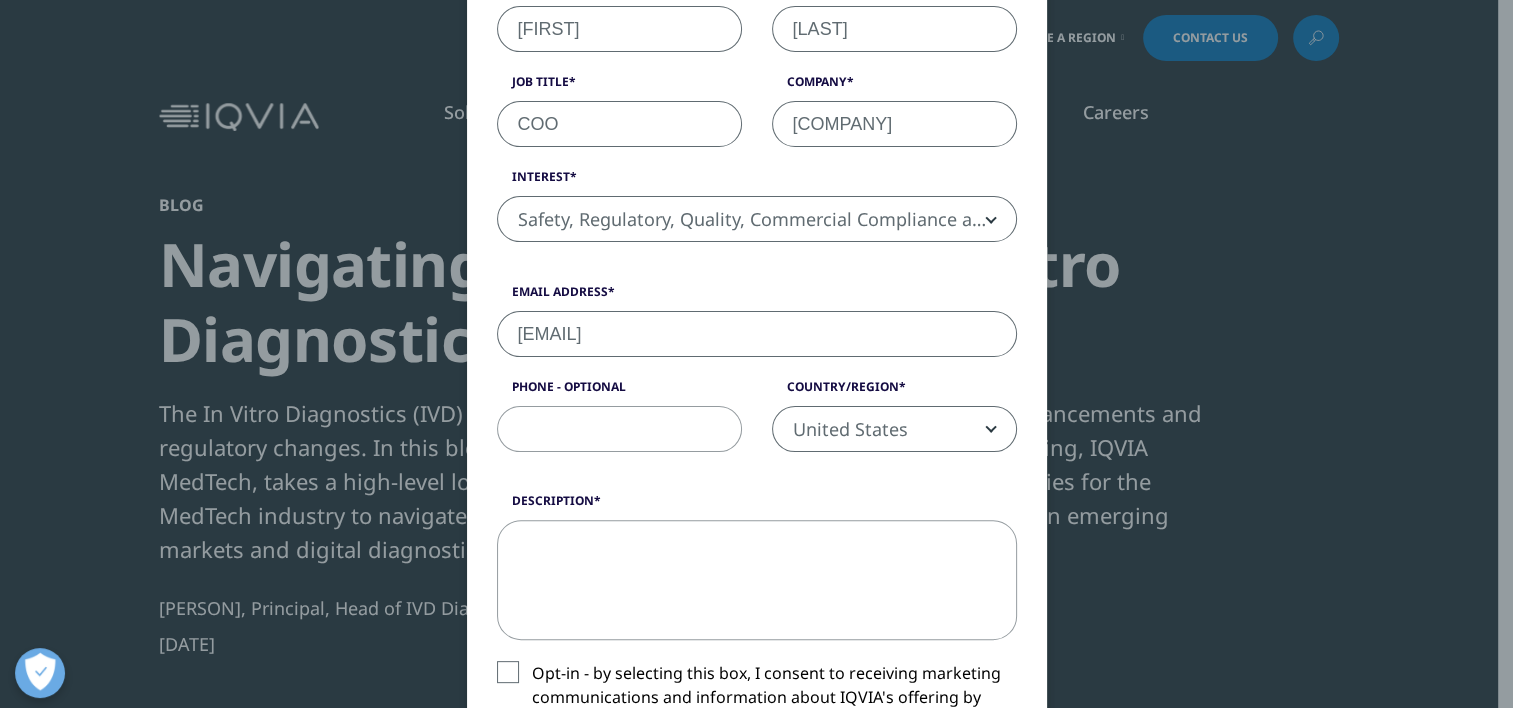 type on "[EMAIL]" 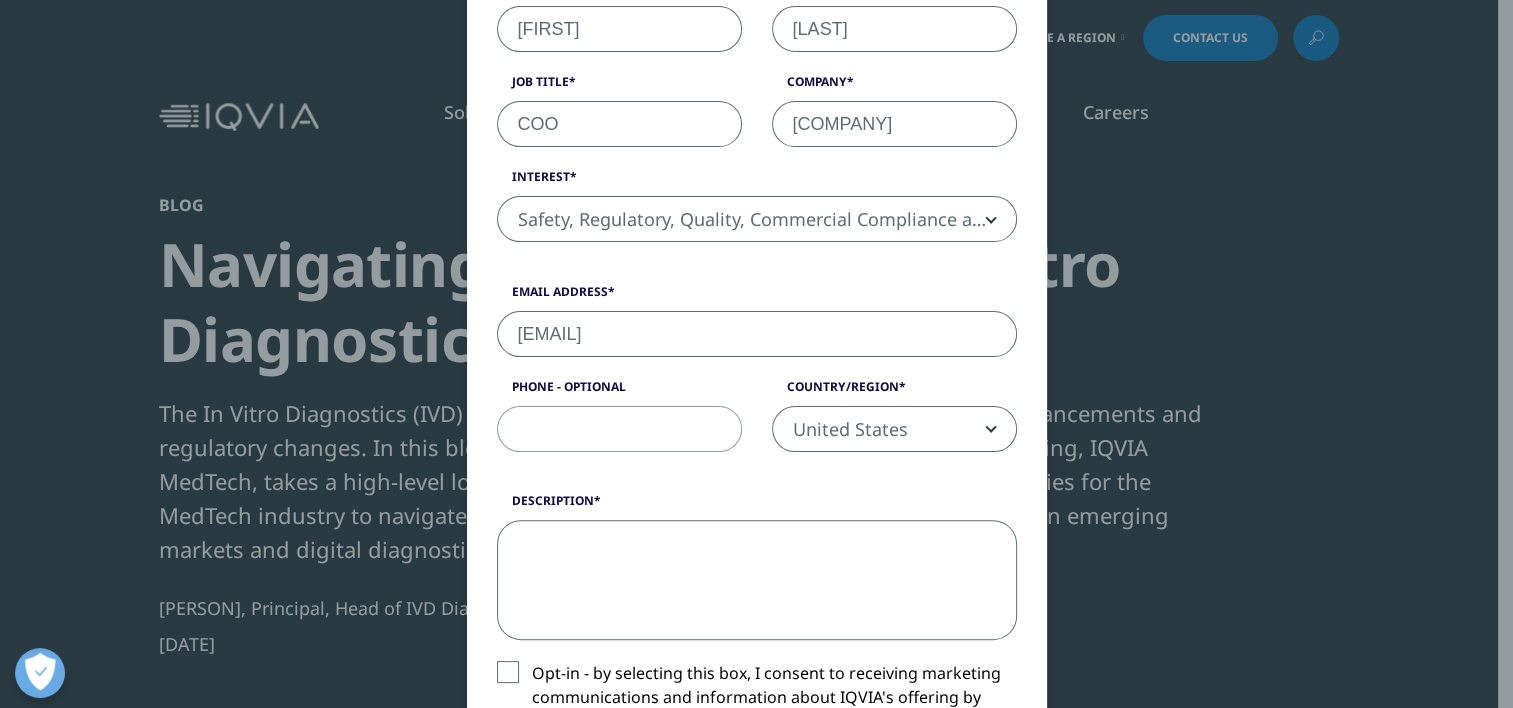click on "Description" at bounding box center [757, 580] 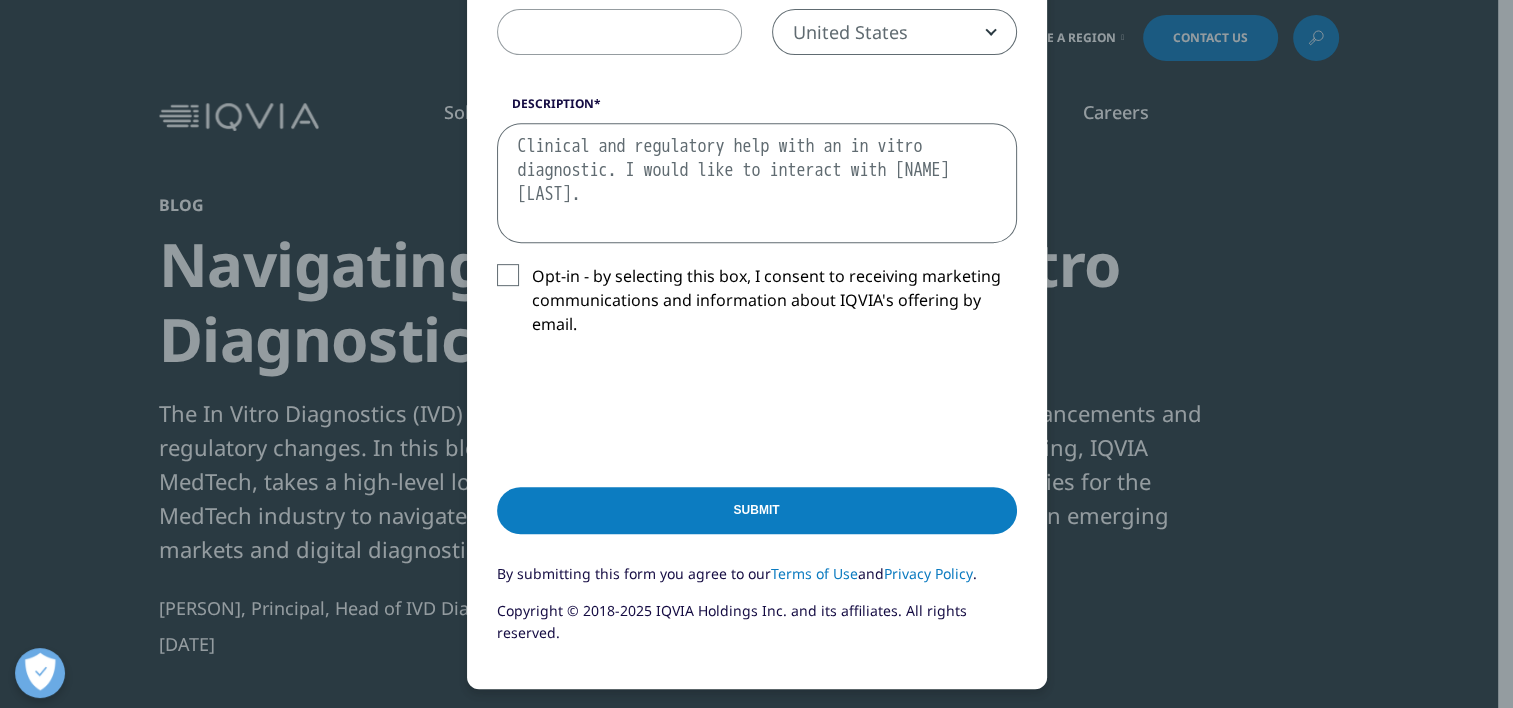 scroll, scrollTop: 872, scrollLeft: 0, axis: vertical 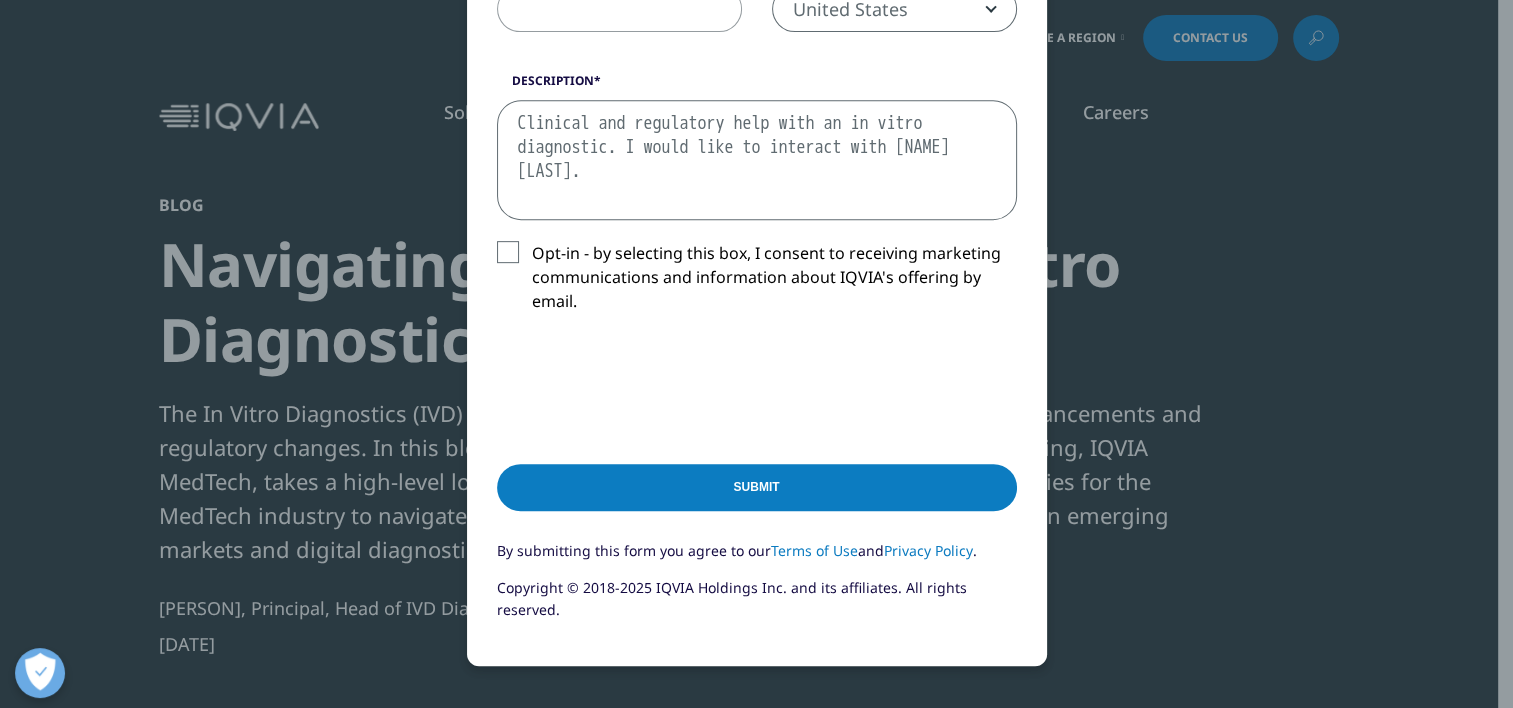 type on "Clinical and regulatory help with an in vitro diagnostic. I would like to interact with [NAME] [LAST]." 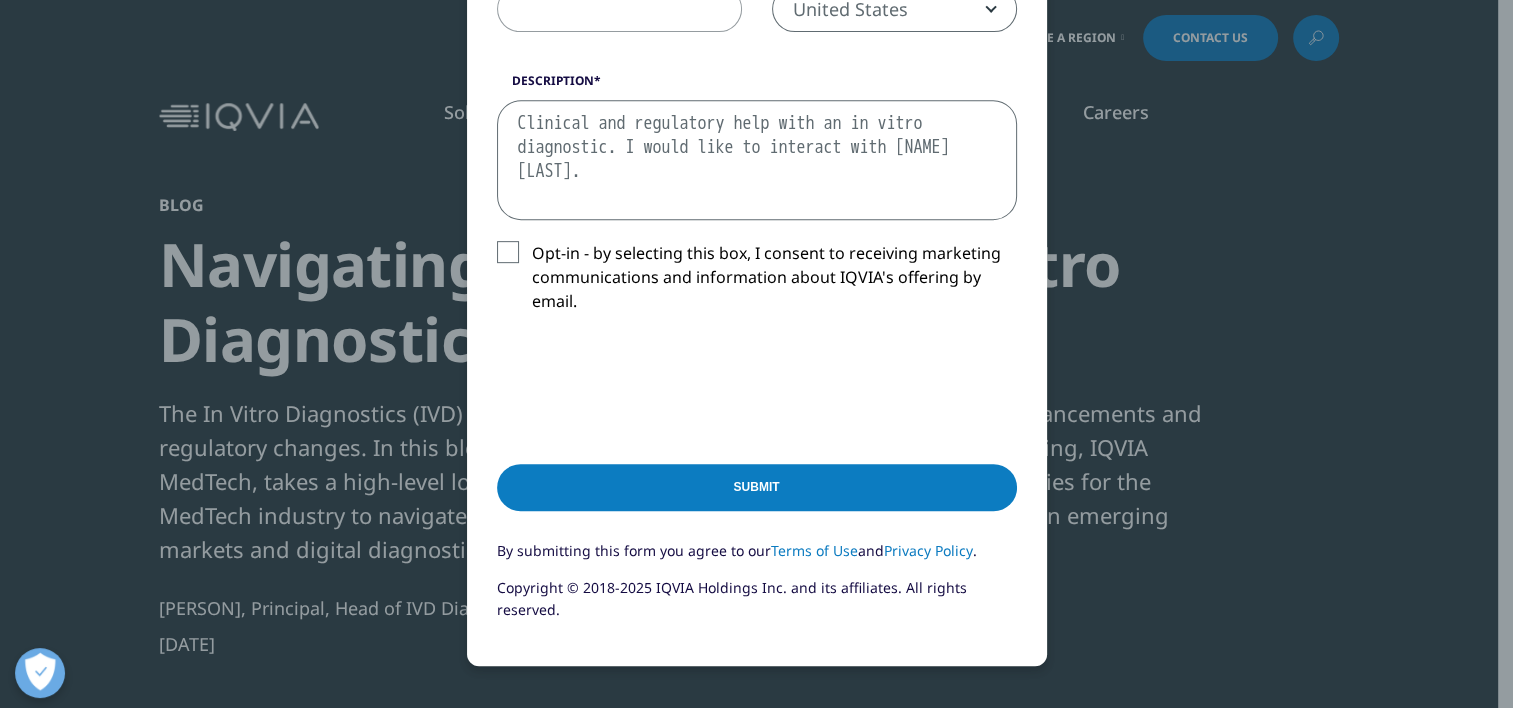 click on "Submit" at bounding box center (757, 487) 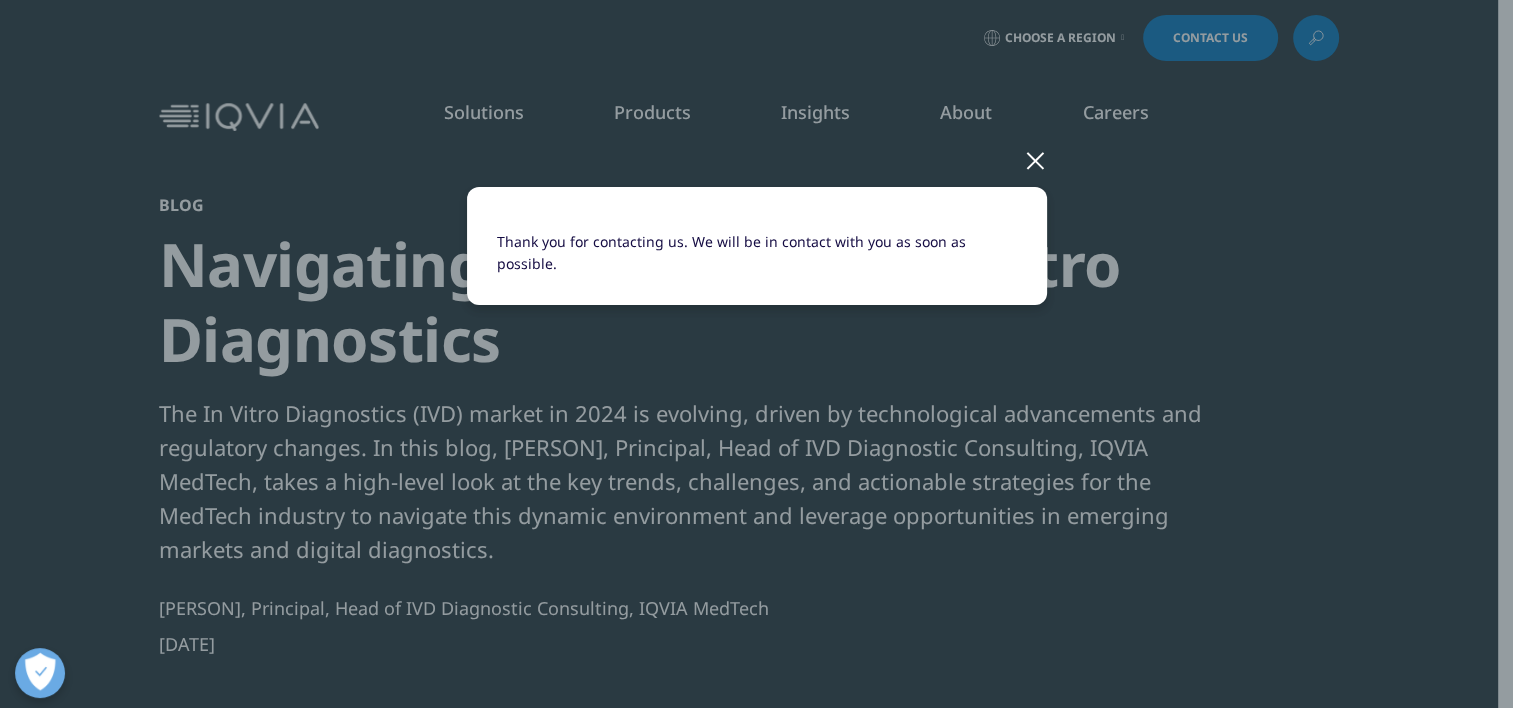 scroll, scrollTop: 0, scrollLeft: 0, axis: both 